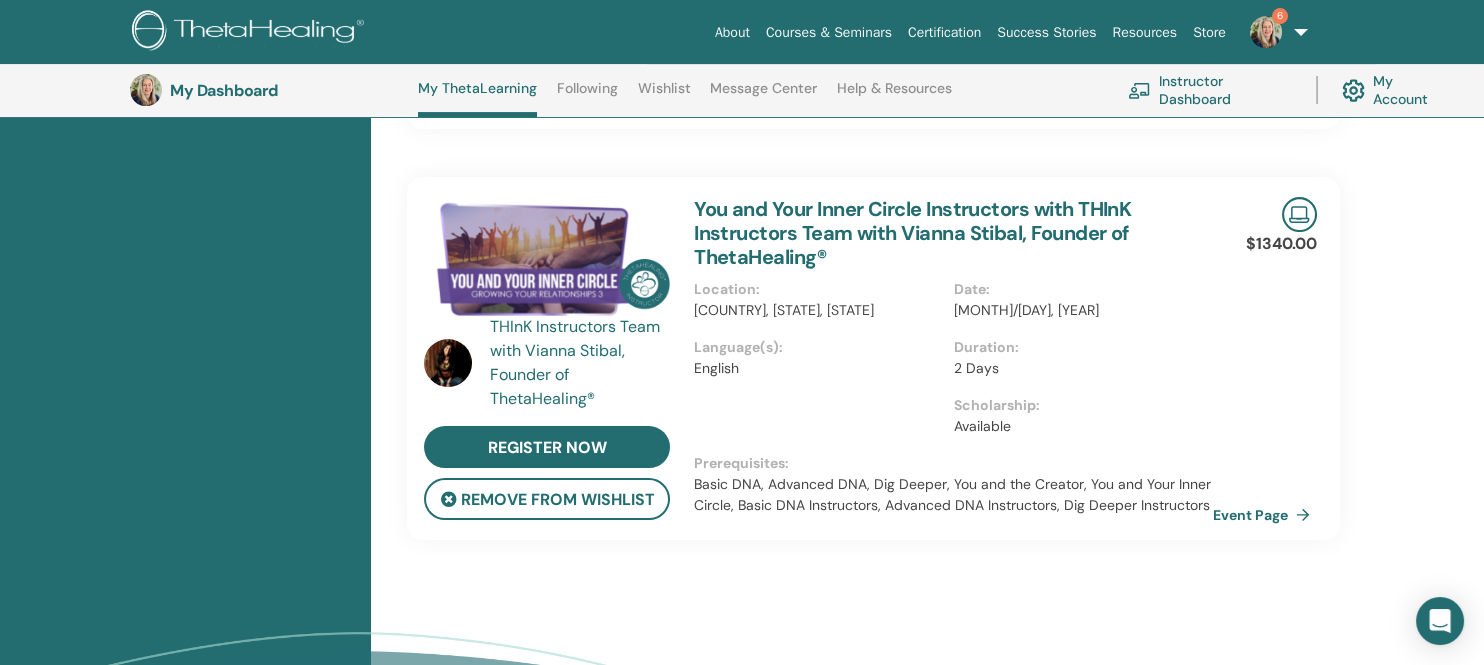 scroll, scrollTop: 652, scrollLeft: 0, axis: vertical 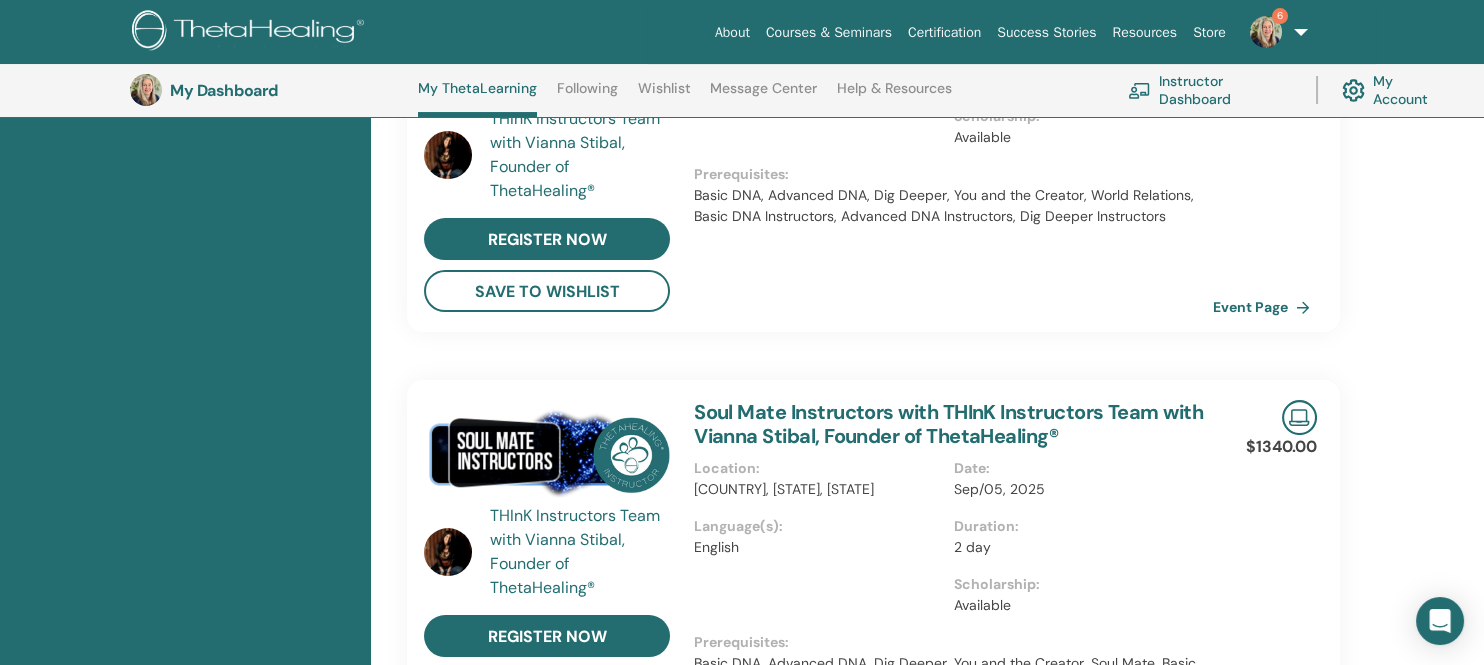 click on "Instructor Dashboard" at bounding box center [1210, 90] 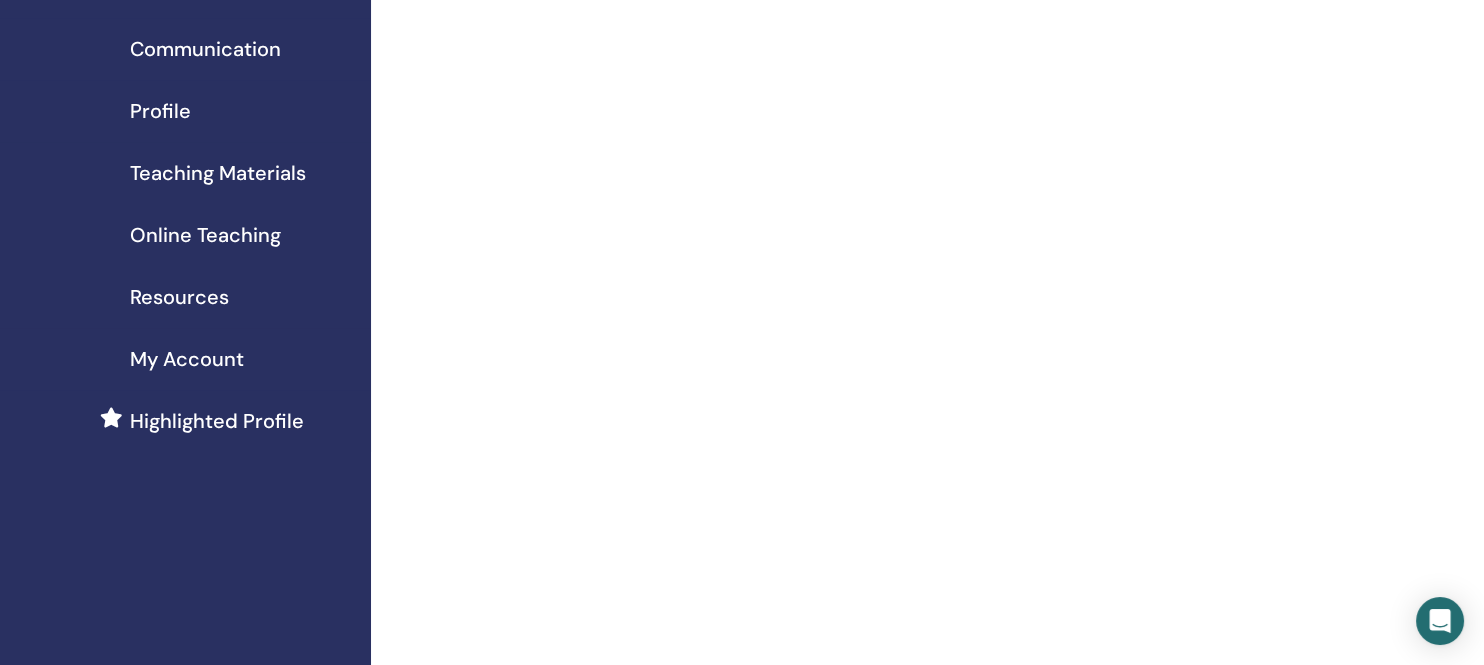 scroll, scrollTop: 0, scrollLeft: 0, axis: both 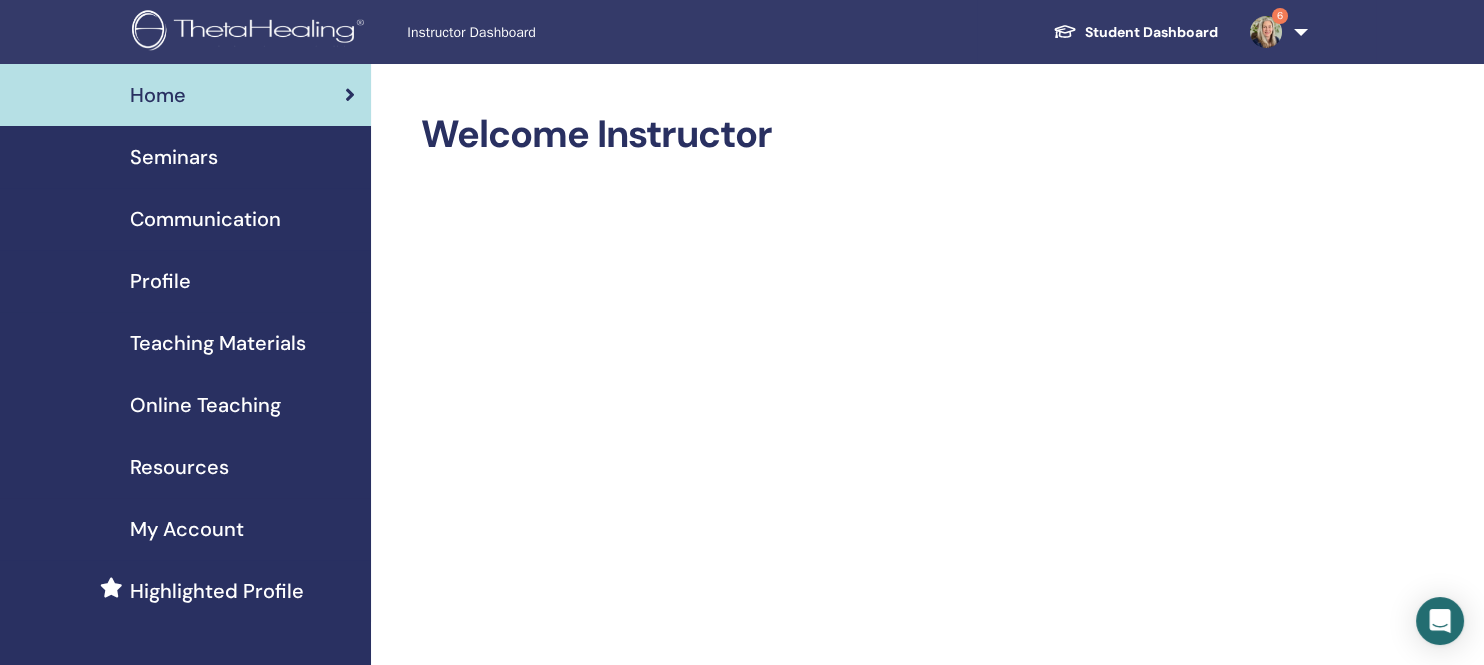 click on "Seminars" at bounding box center [174, 157] 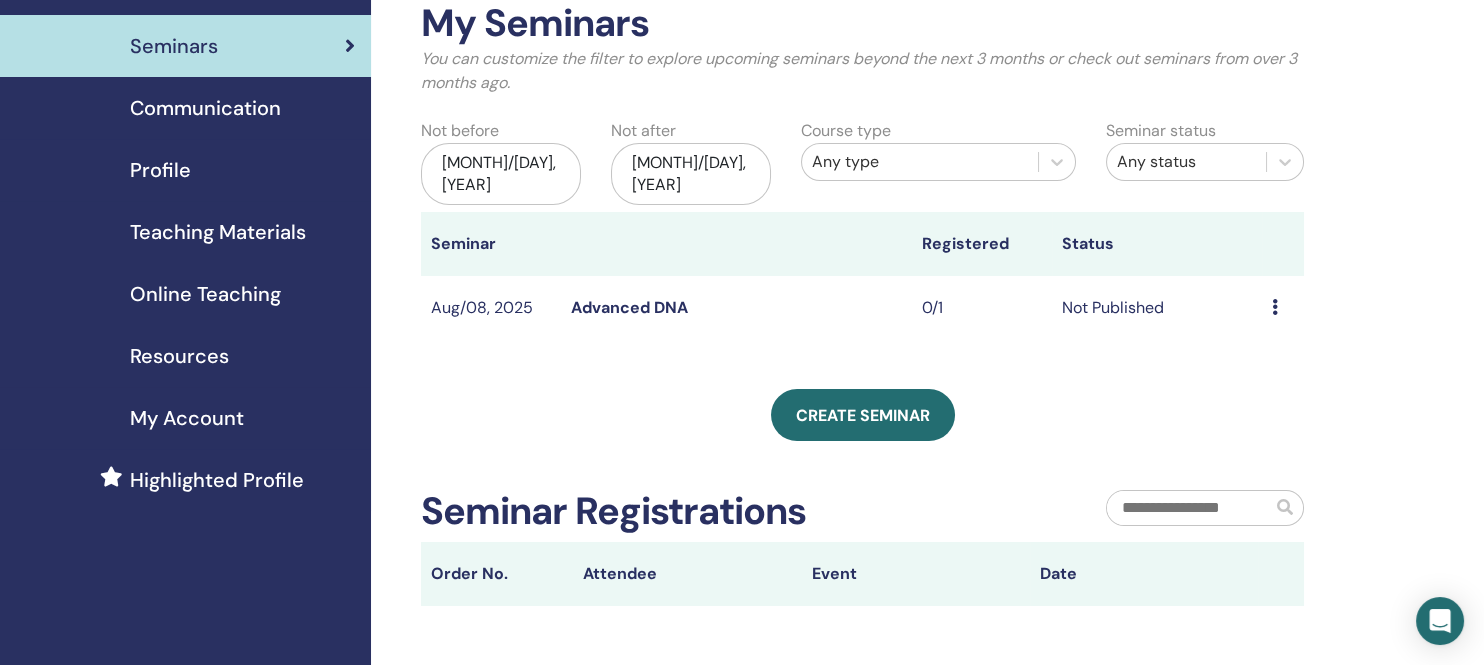 scroll, scrollTop: 149, scrollLeft: 0, axis: vertical 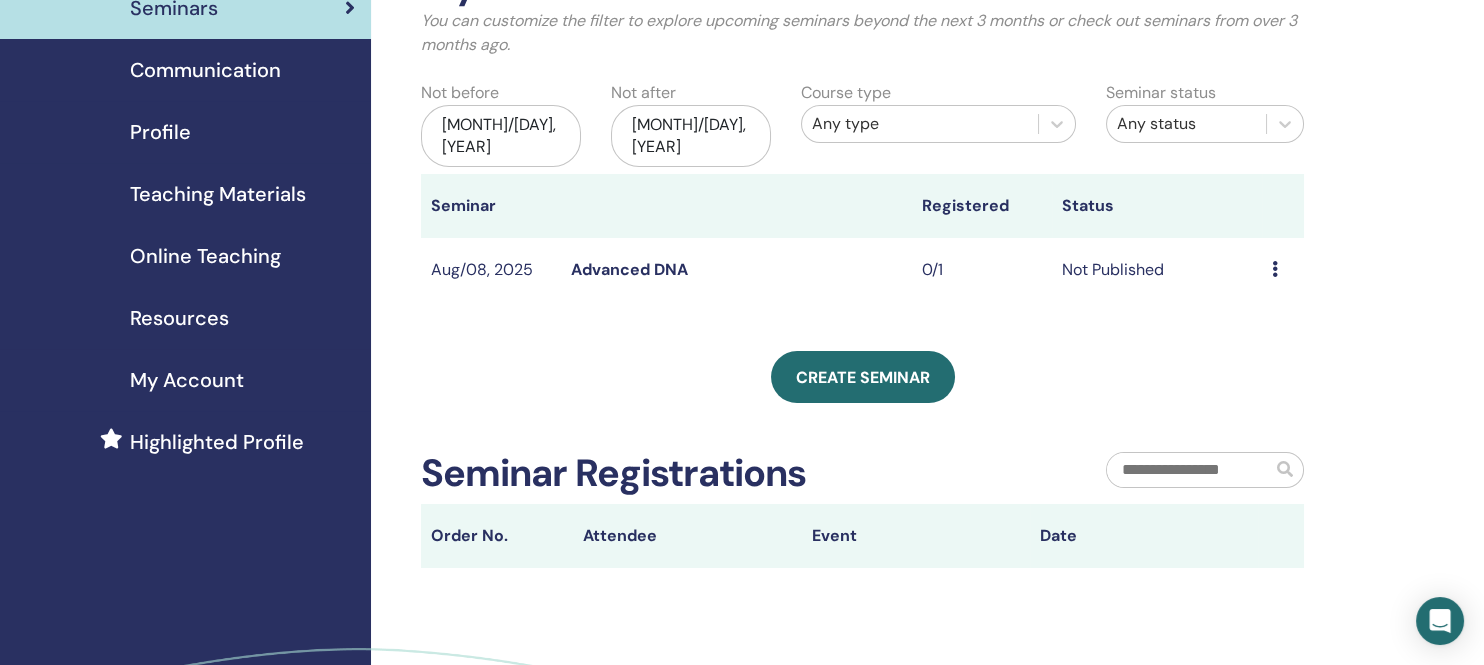 click on "Preview Edit Attendees Cancel" at bounding box center (1283, 270) 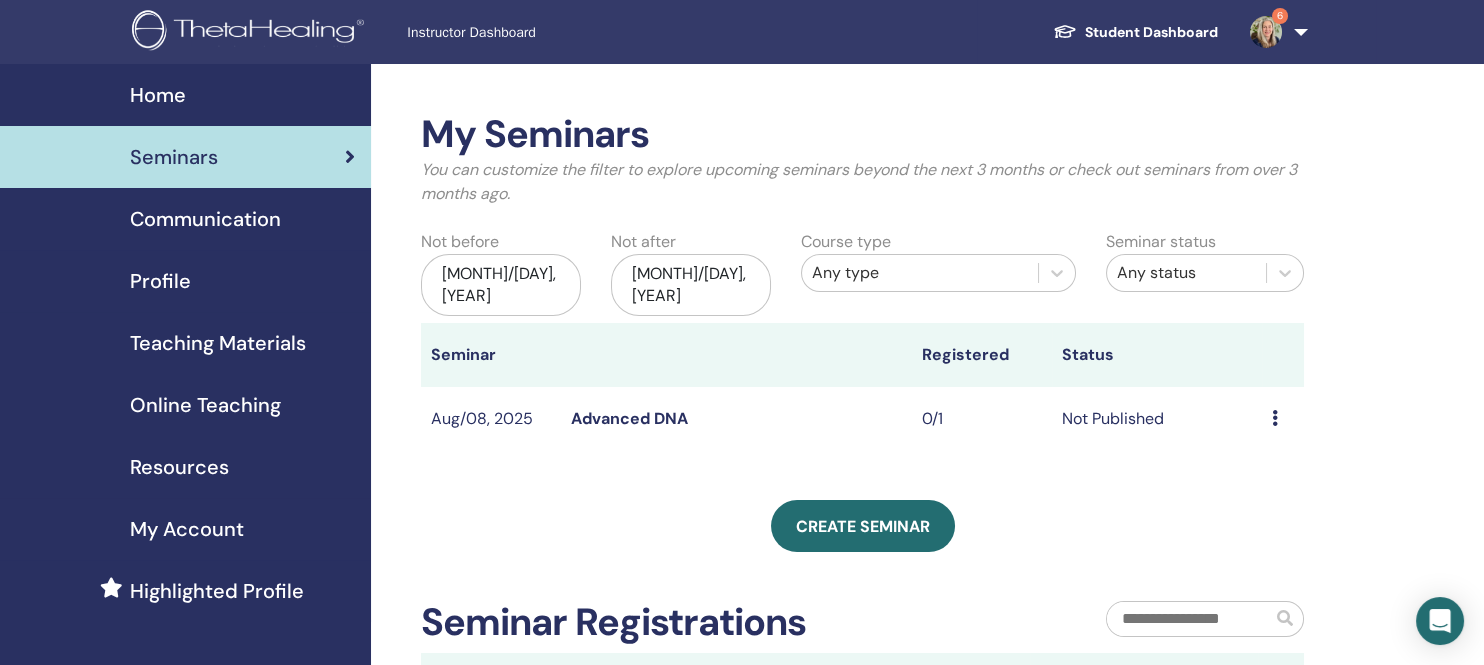 scroll, scrollTop: 149, scrollLeft: 0, axis: vertical 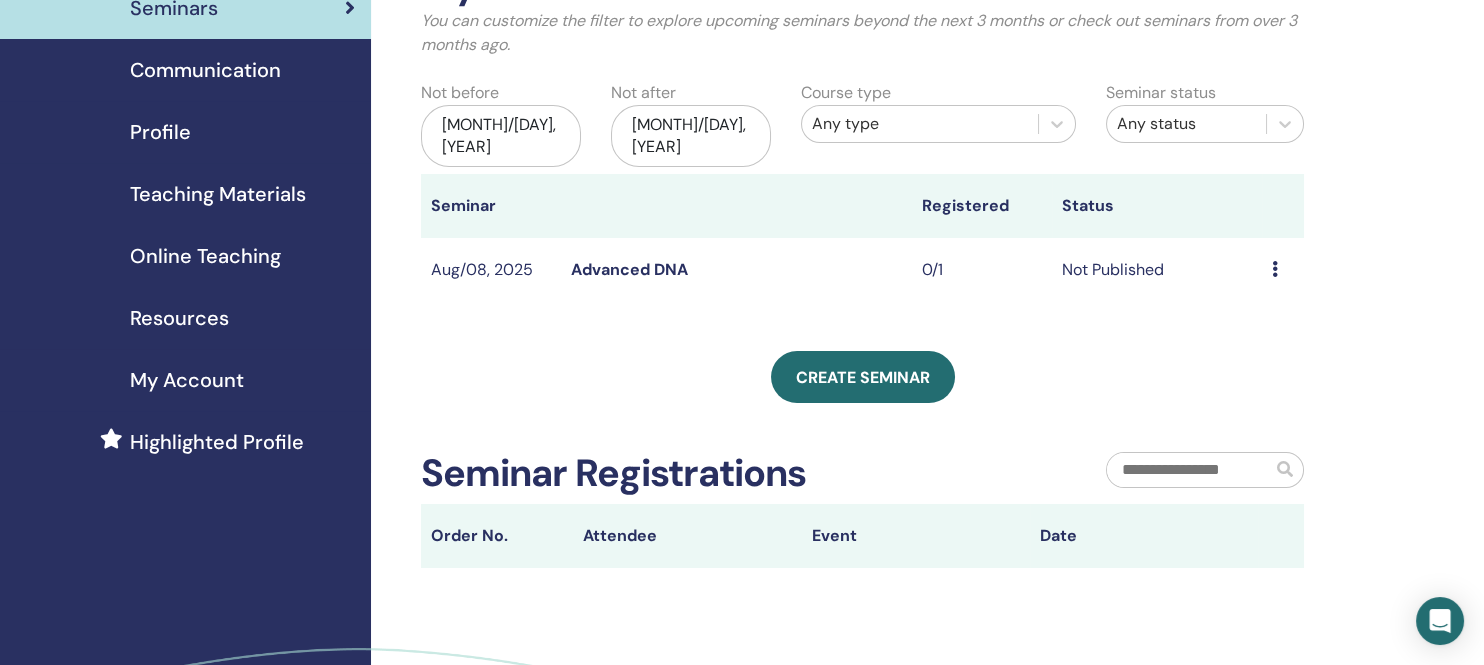click on "Advanced DNA" at bounding box center [629, 269] 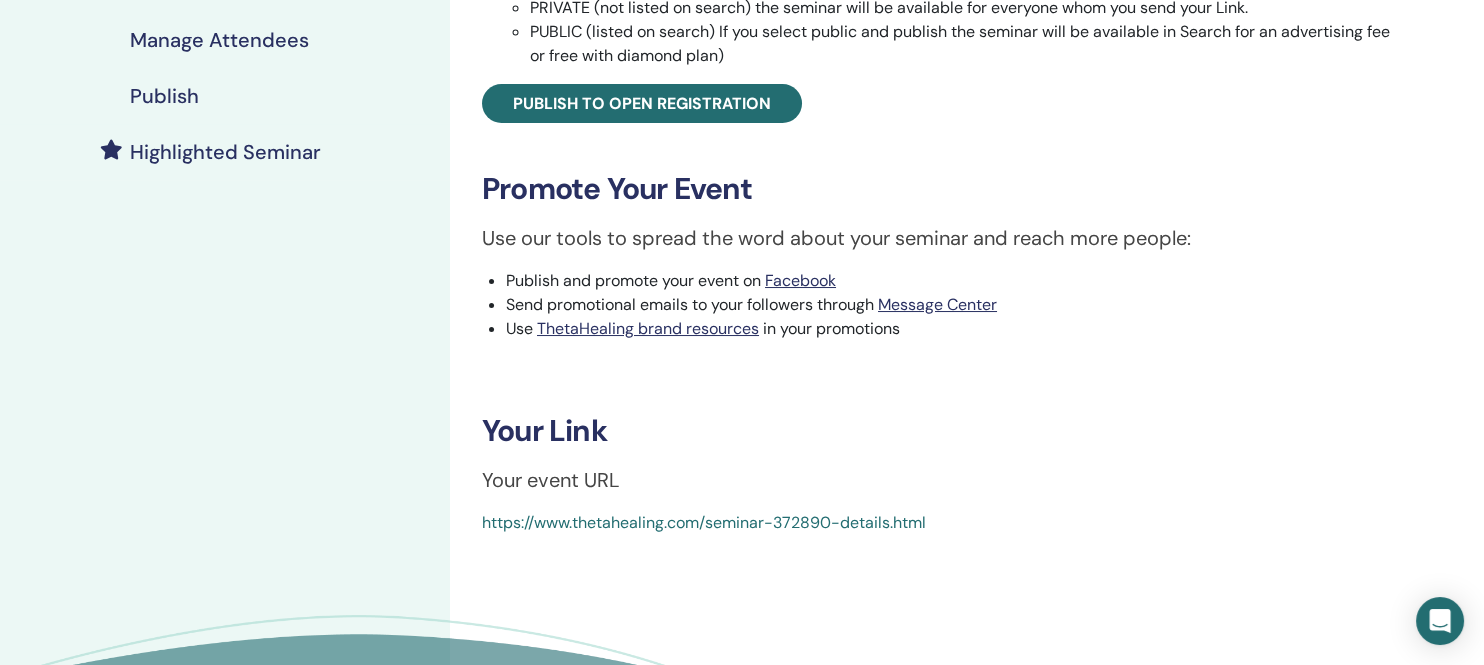 scroll, scrollTop: 299, scrollLeft: 0, axis: vertical 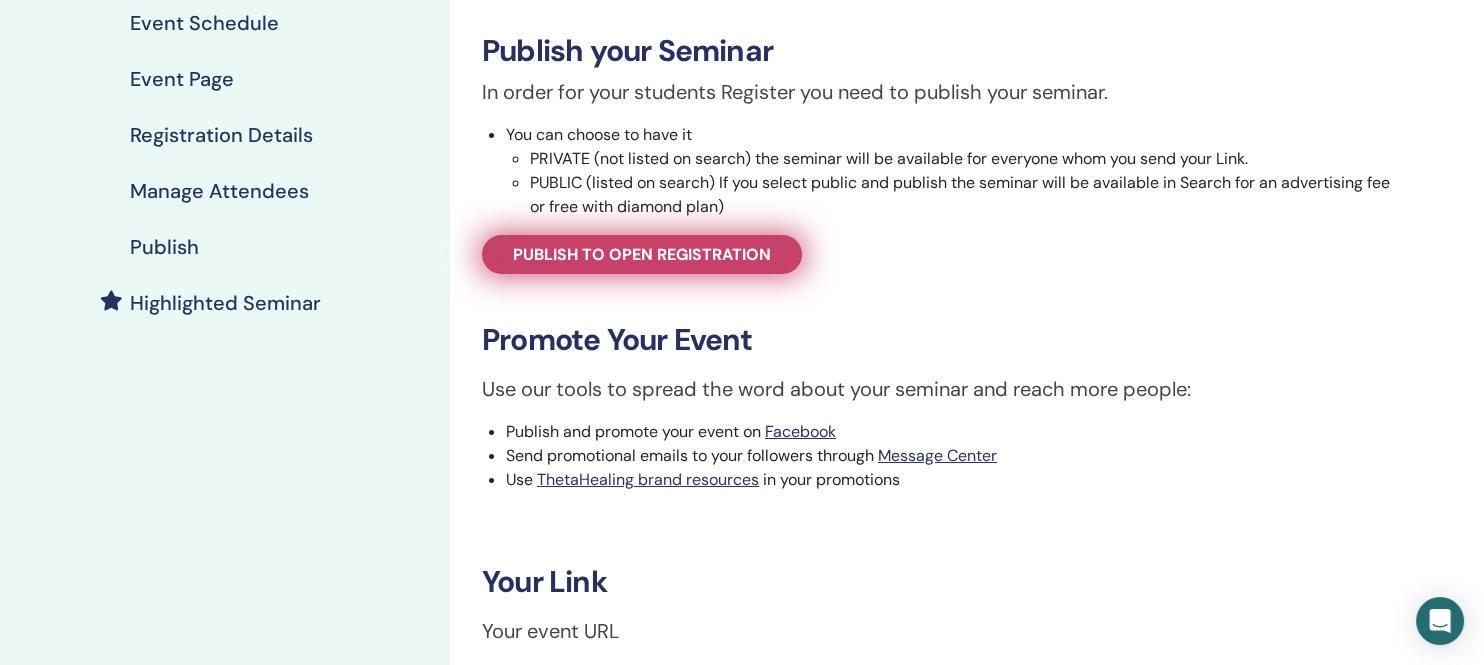 click on "Publish to open registration" at bounding box center (642, 254) 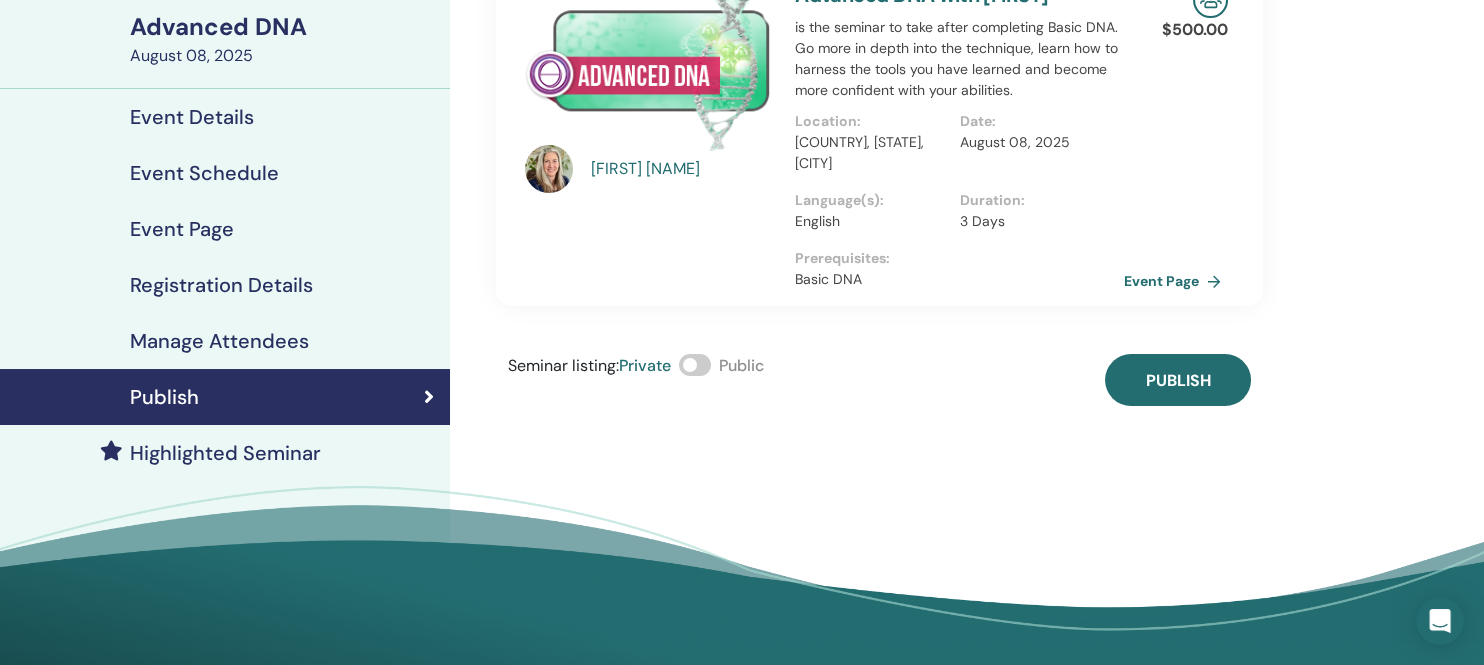 scroll, scrollTop: 0, scrollLeft: 0, axis: both 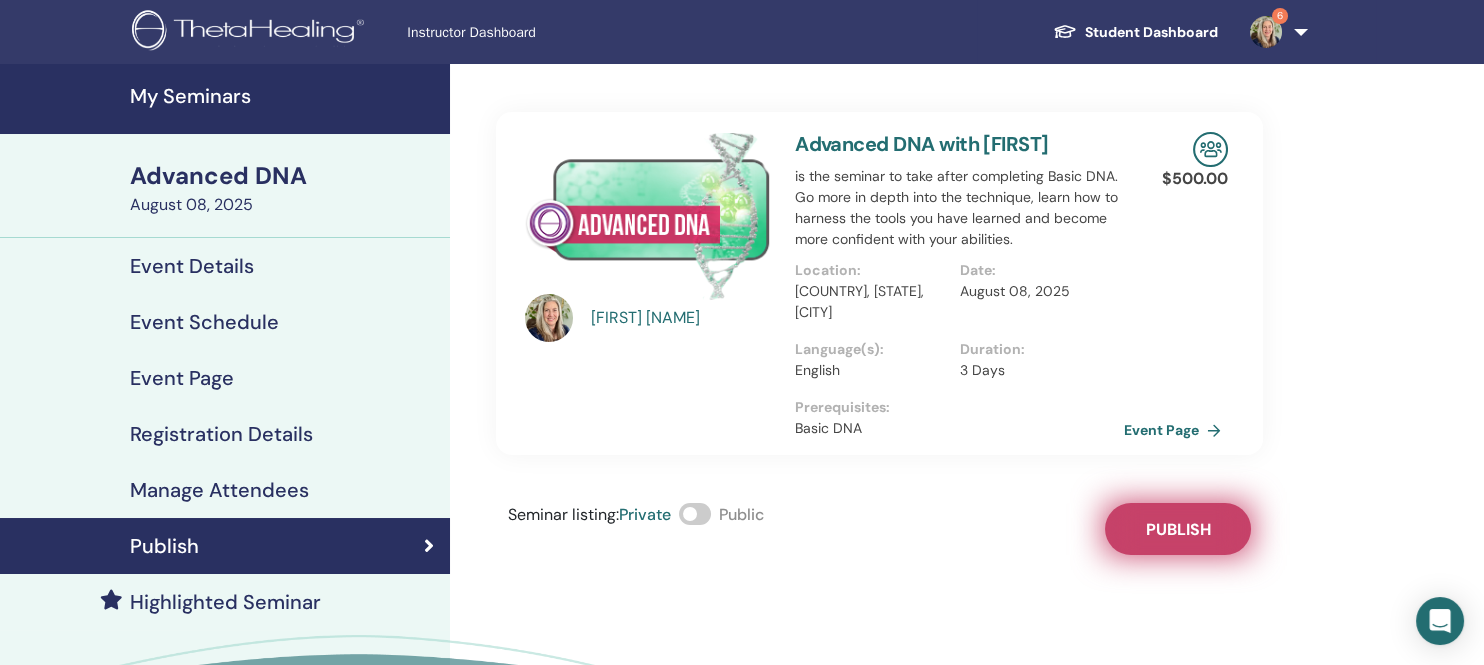 click on "Publish" at bounding box center (1178, 529) 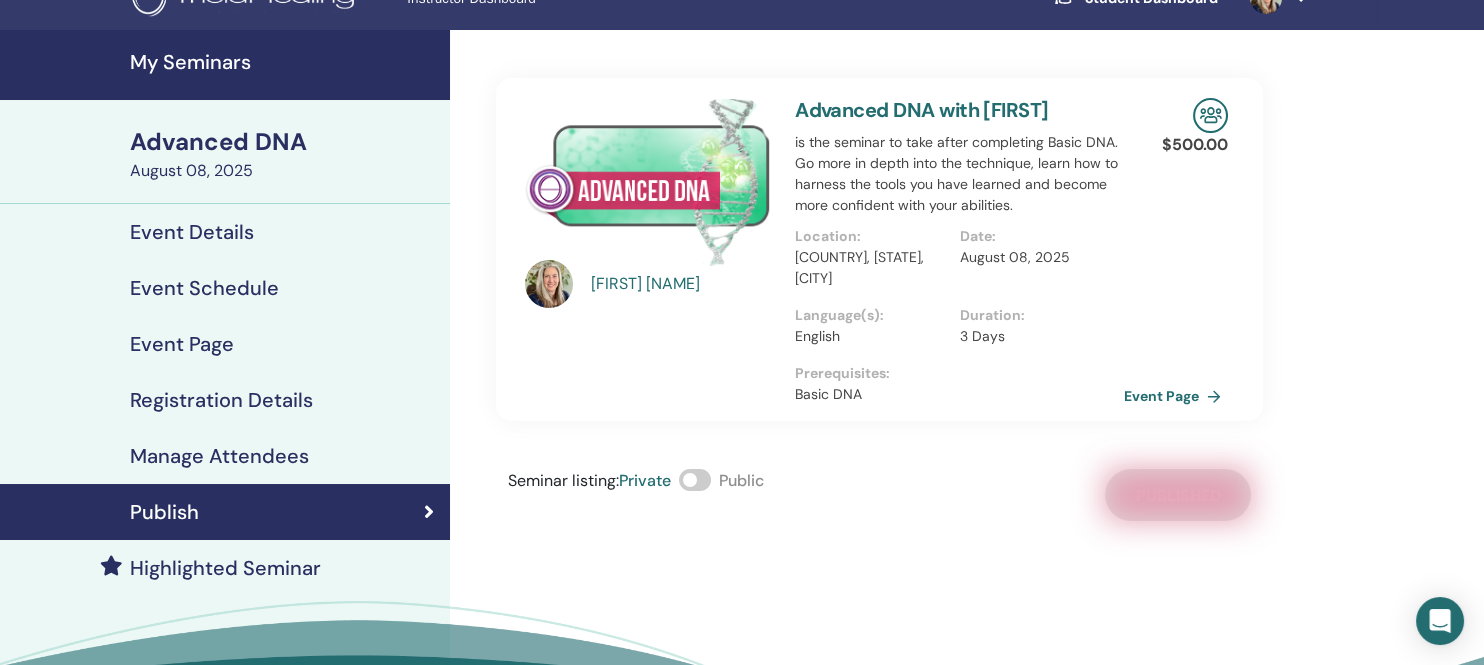 scroll, scrollTop: 0, scrollLeft: 0, axis: both 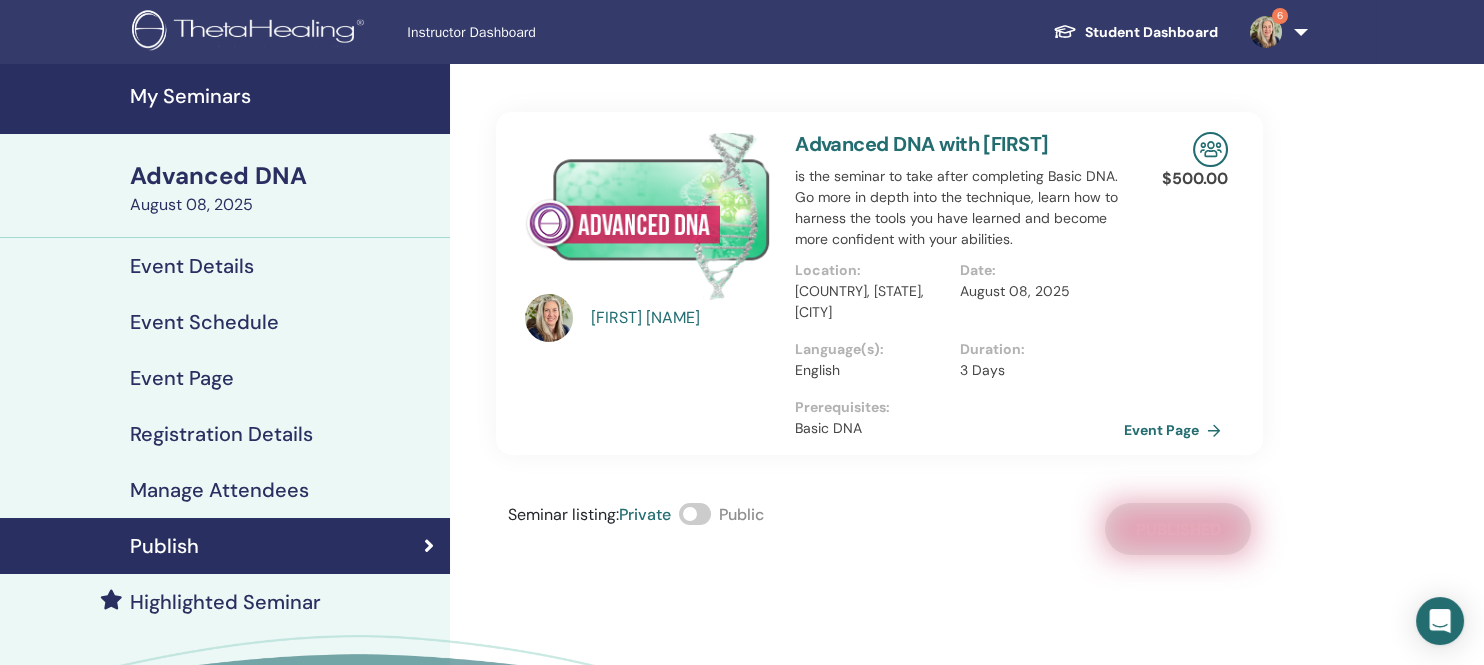 click on "Manage Attendees" at bounding box center (219, 490) 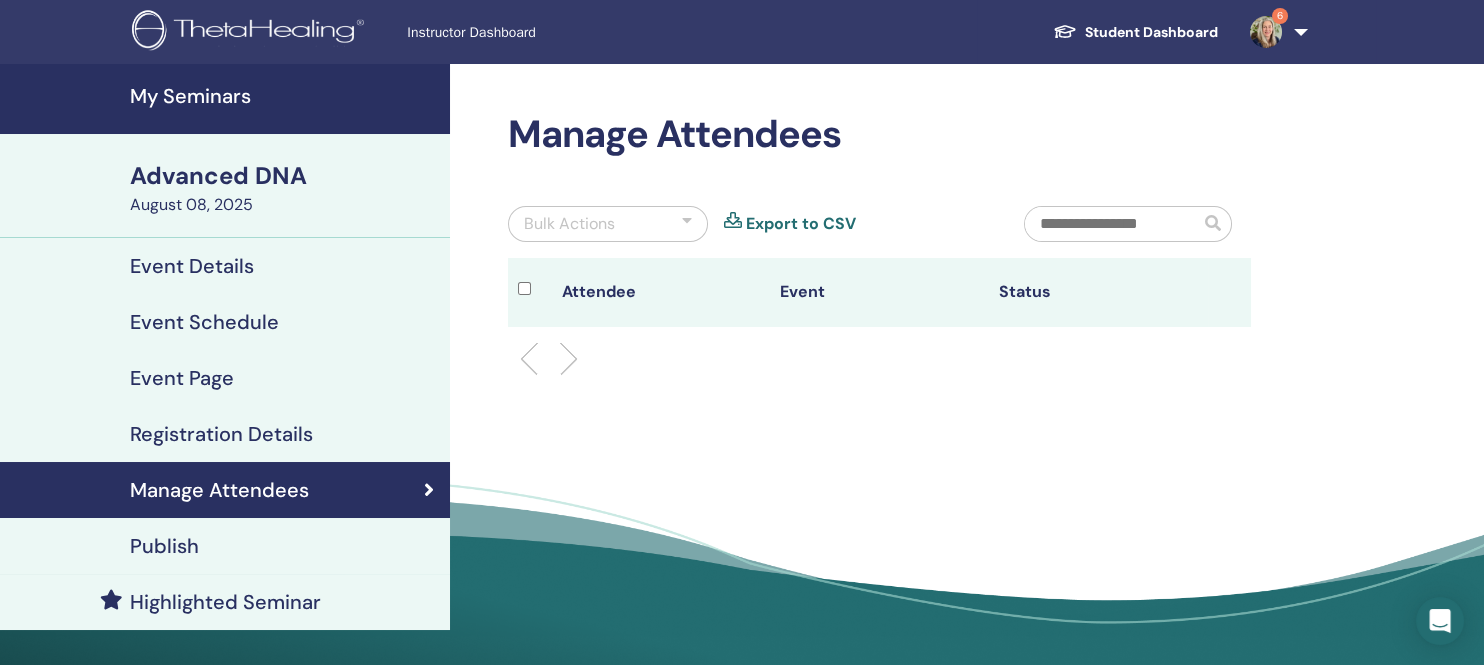 click on "Registration Details" at bounding box center [221, 434] 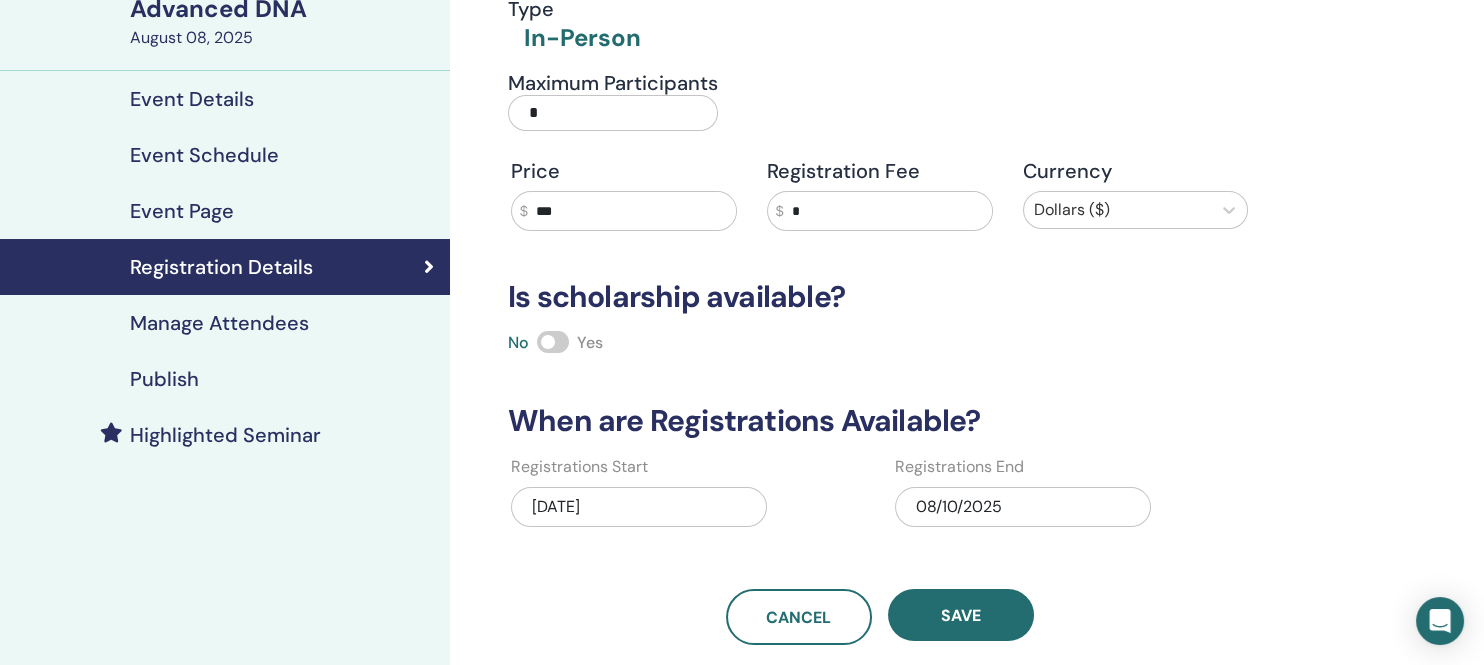 scroll, scrollTop: 0, scrollLeft: 0, axis: both 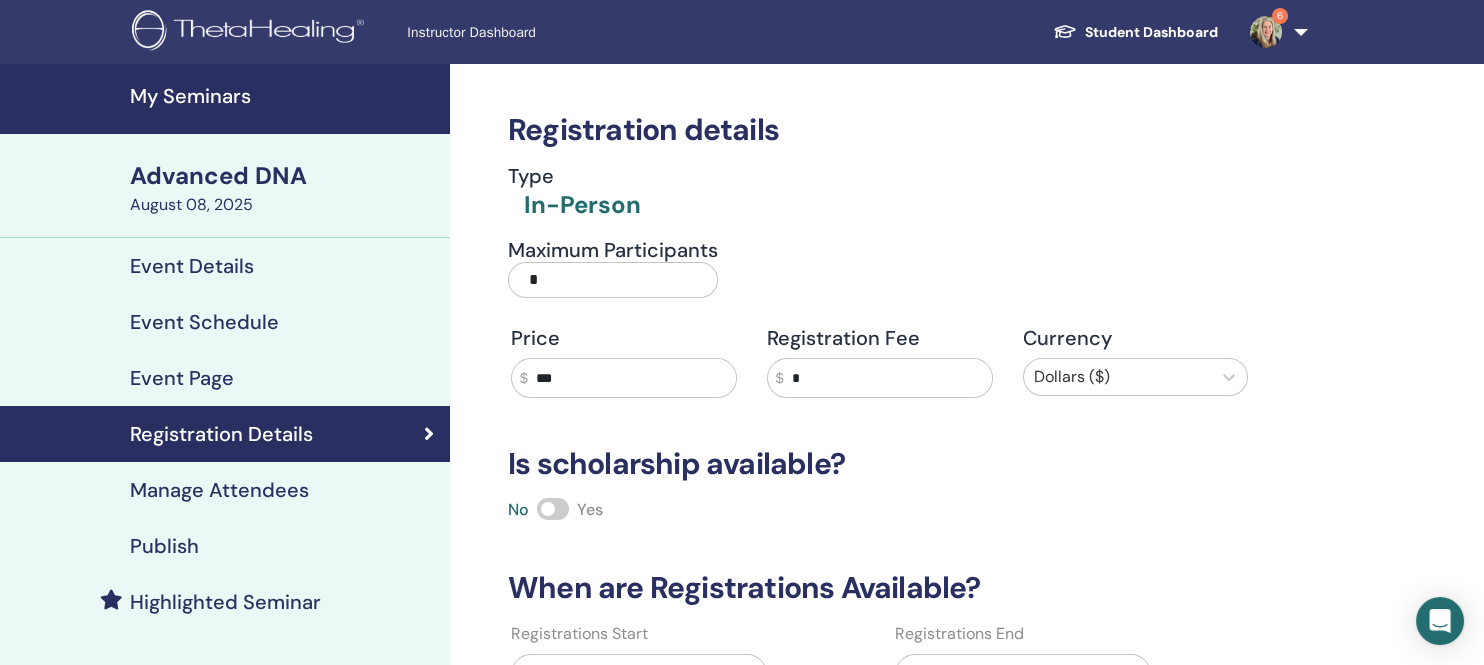 drag, startPoint x: 560, startPoint y: 274, endPoint x: 572, endPoint y: 271, distance: 12.369317 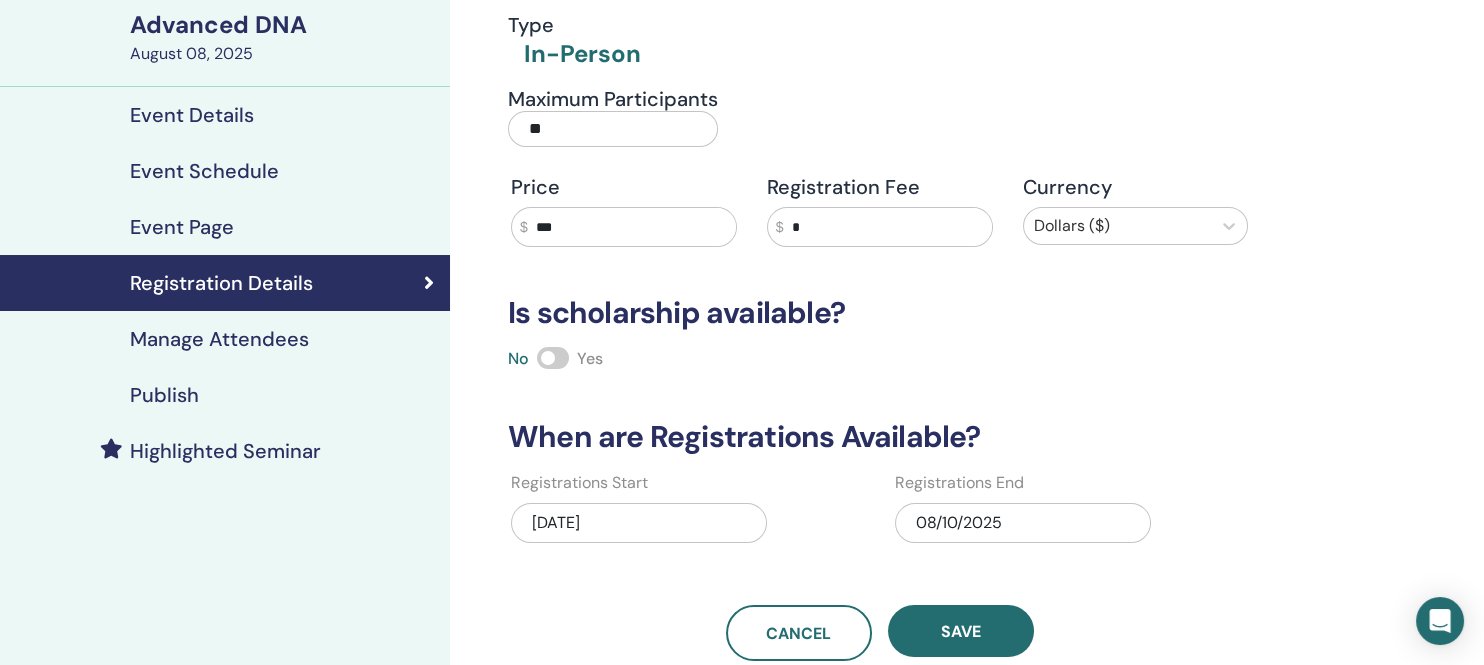 scroll, scrollTop: 299, scrollLeft: 0, axis: vertical 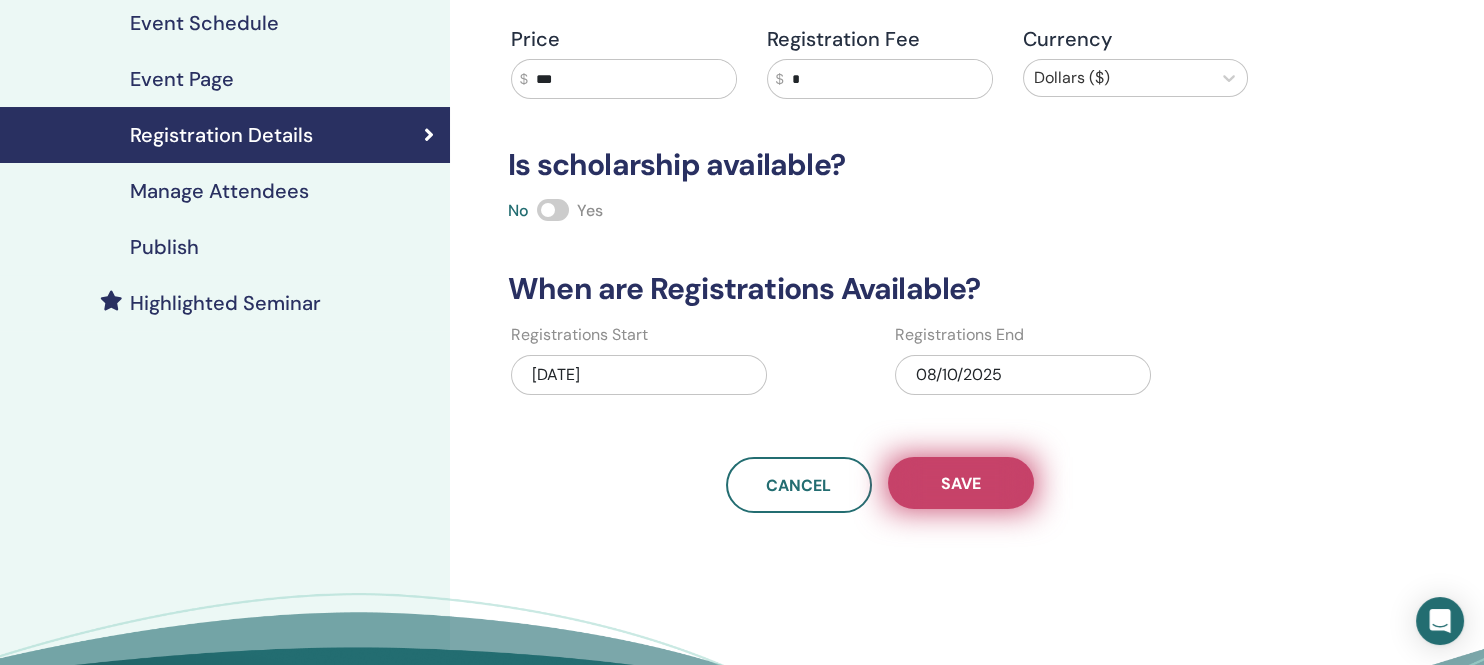 type on "**" 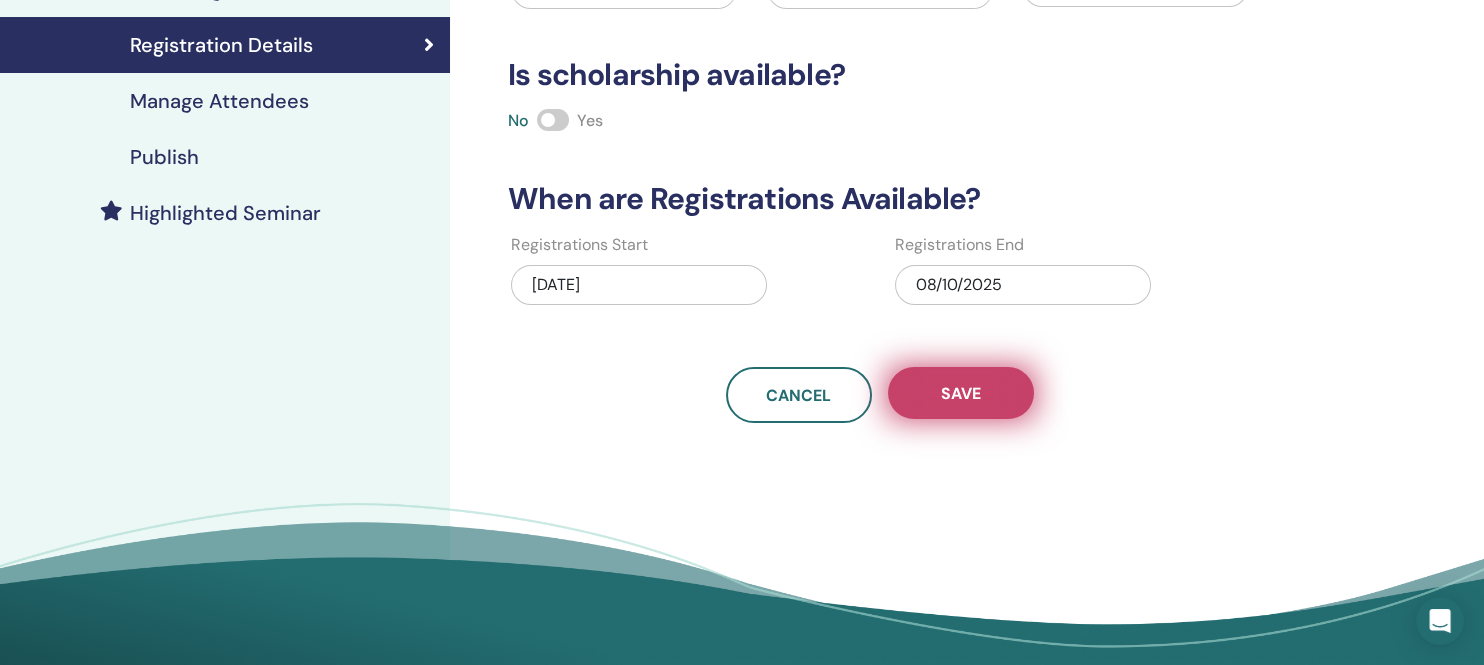 scroll, scrollTop: 450, scrollLeft: 0, axis: vertical 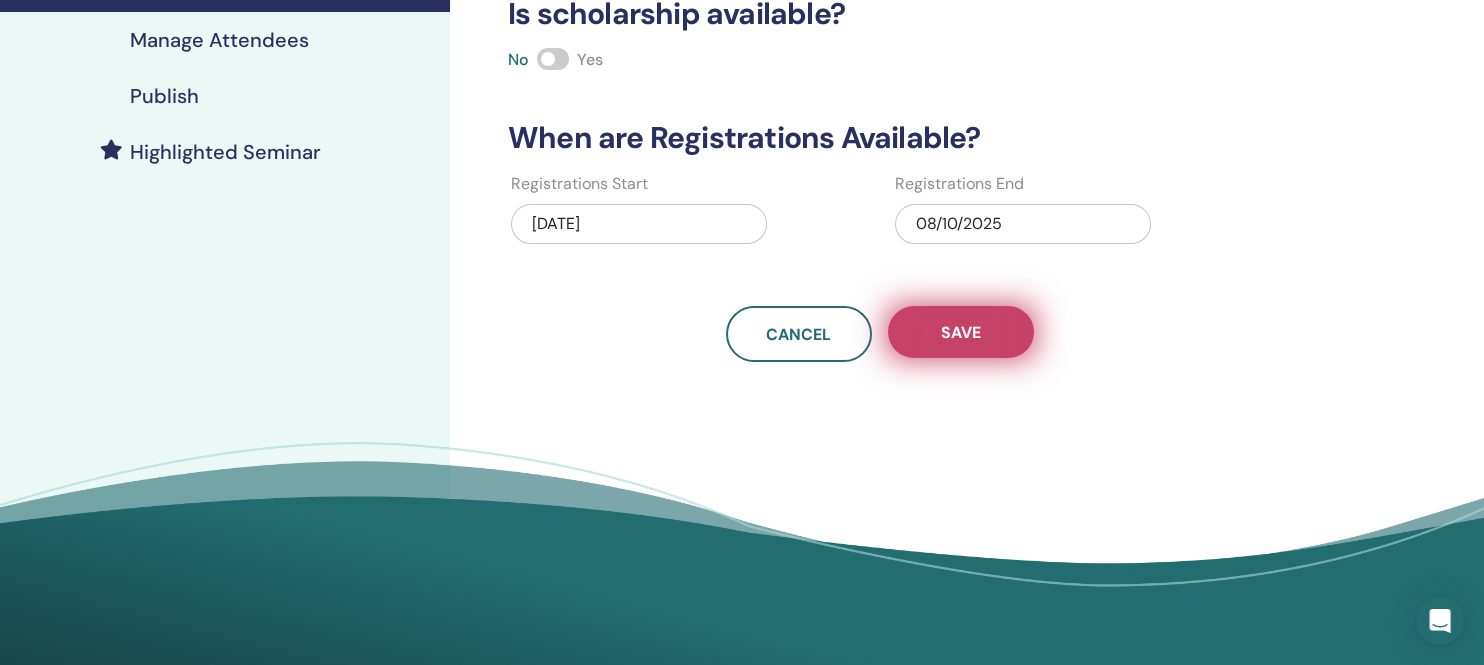 click on "Save" at bounding box center (961, 332) 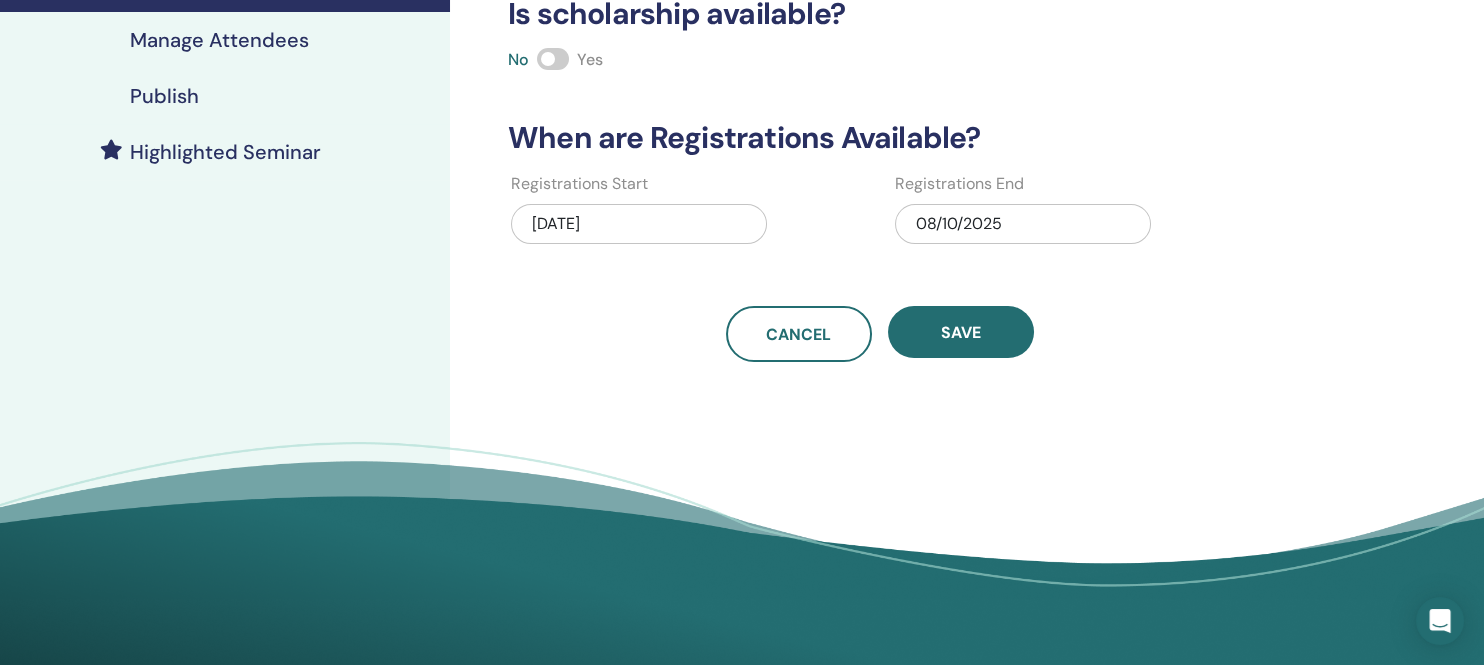 scroll, scrollTop: 0, scrollLeft: 0, axis: both 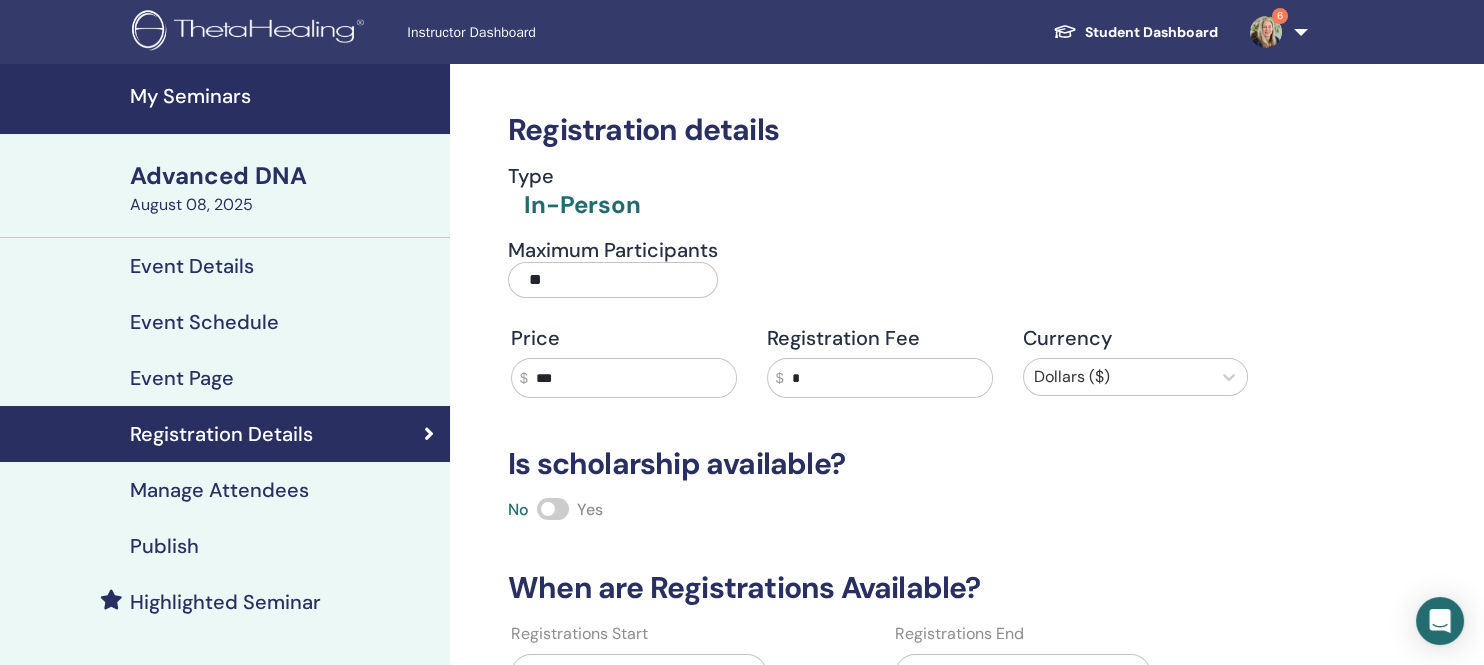 click on "Publish" at bounding box center [164, 546] 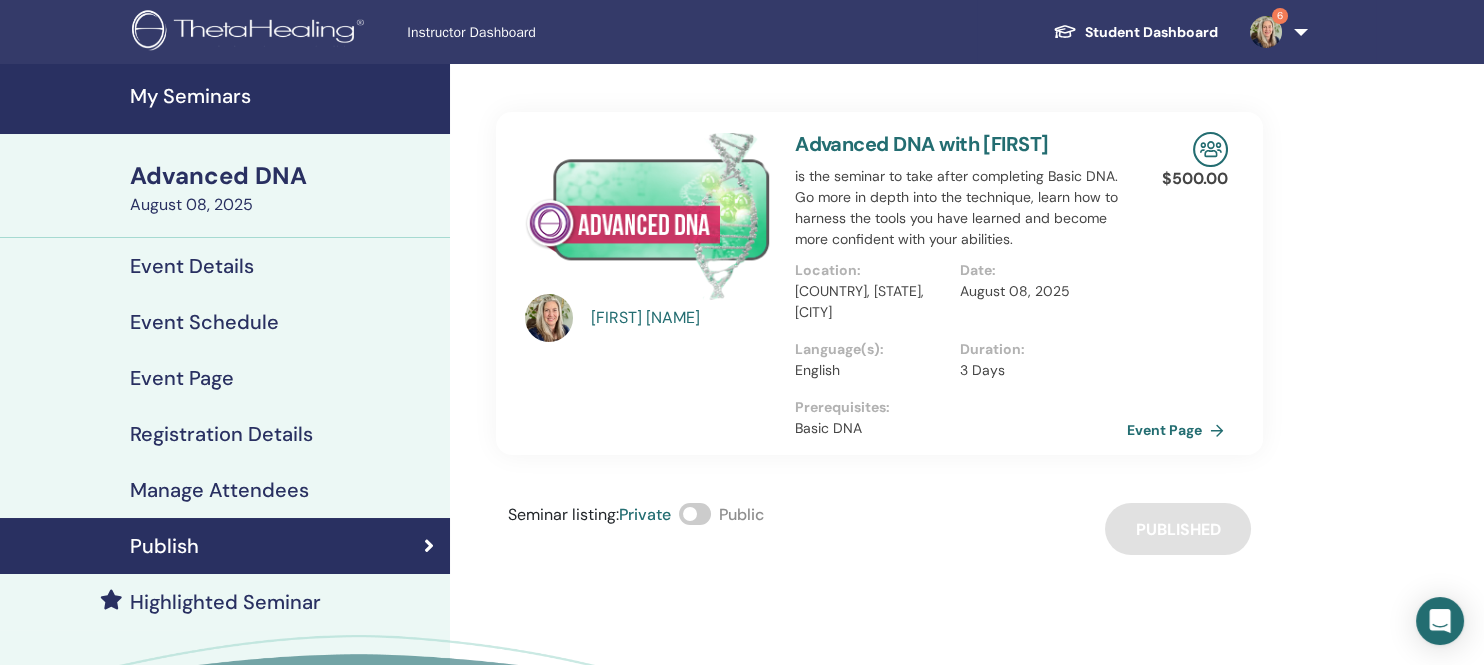 click on "Event Page" at bounding box center [1179, 430] 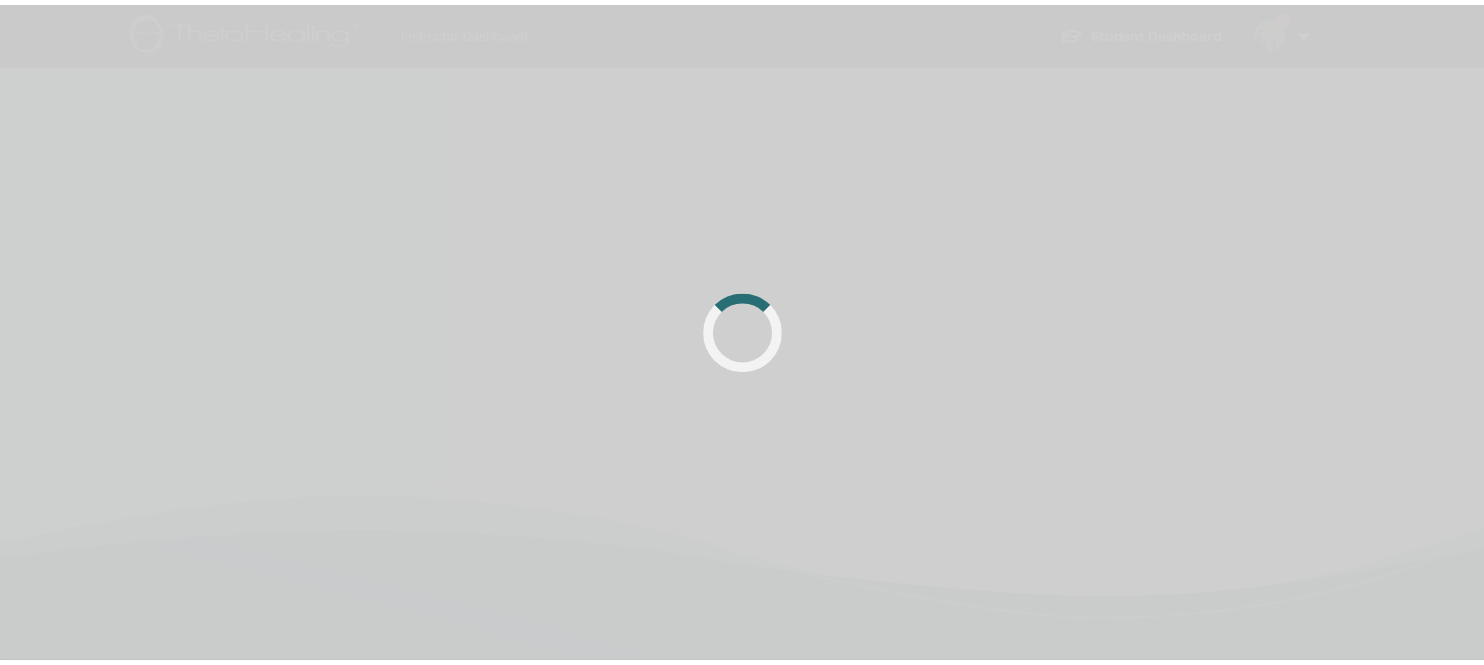 scroll, scrollTop: 0, scrollLeft: 0, axis: both 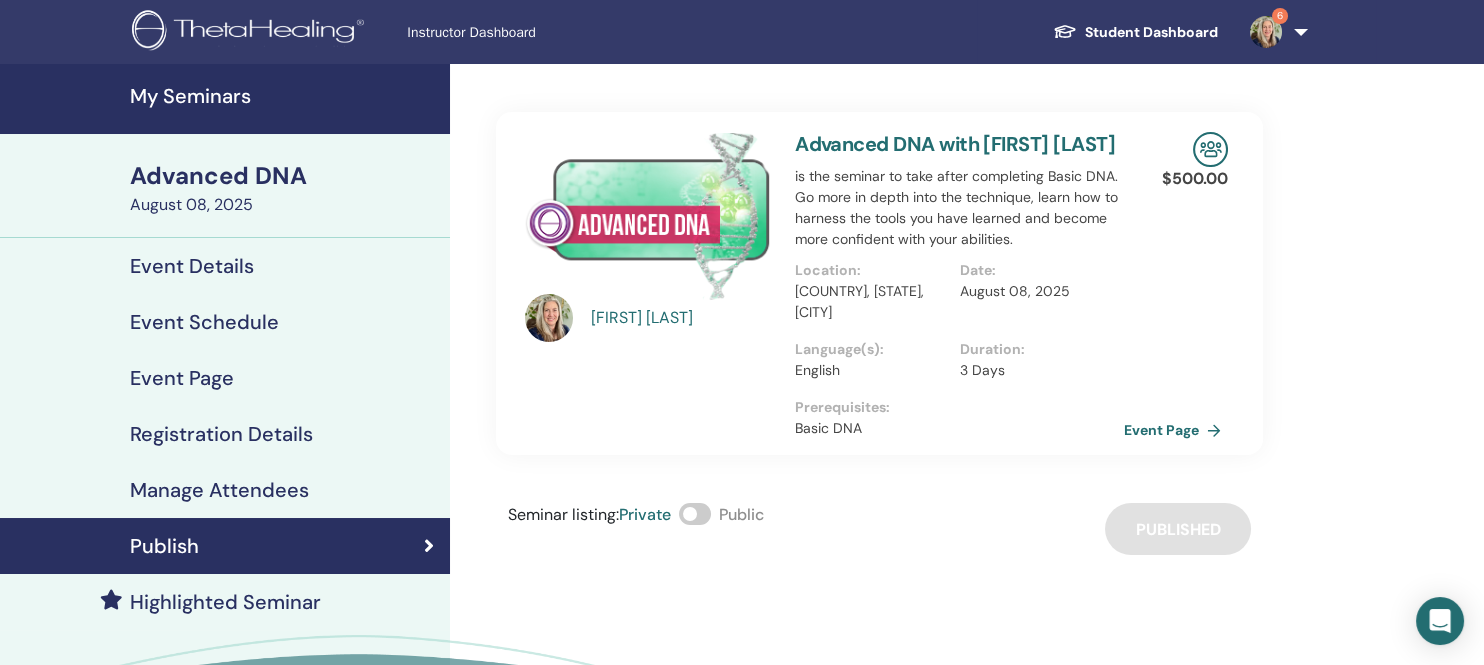 click on "Manage Attendees" at bounding box center (219, 490) 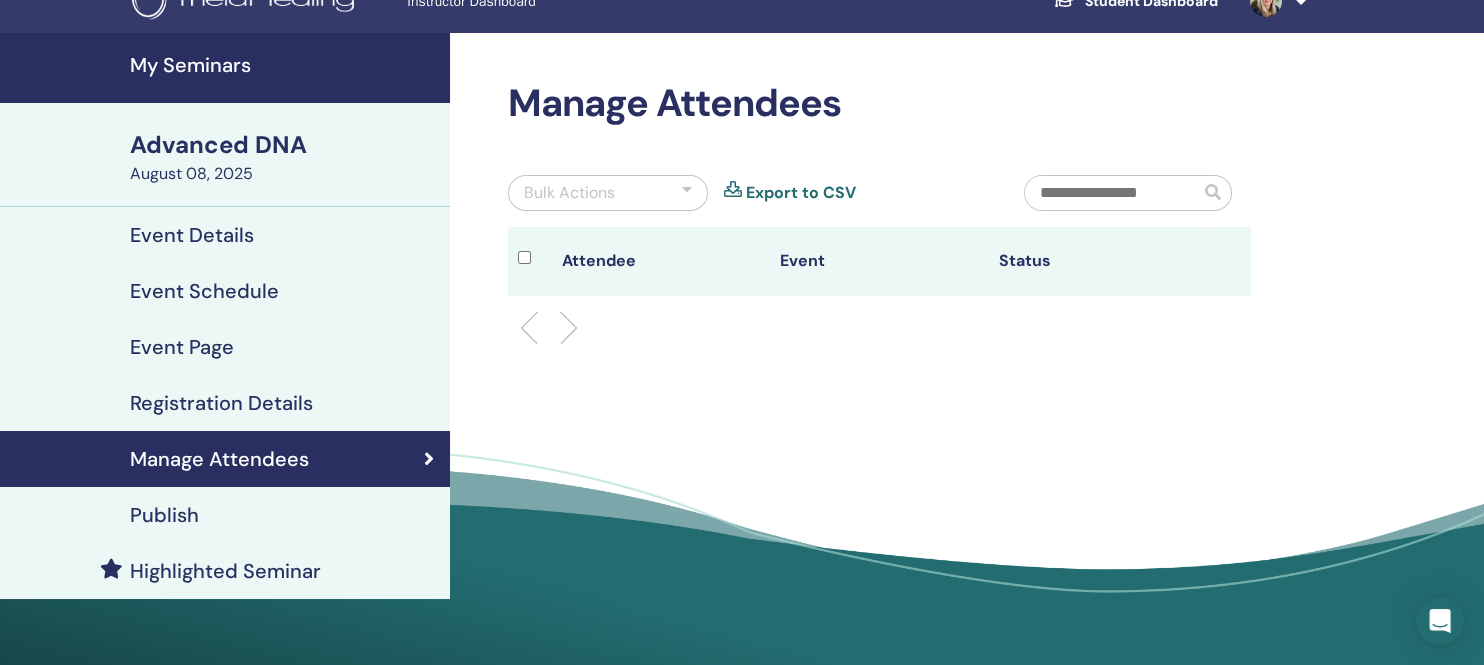 scroll, scrollTop: 0, scrollLeft: 0, axis: both 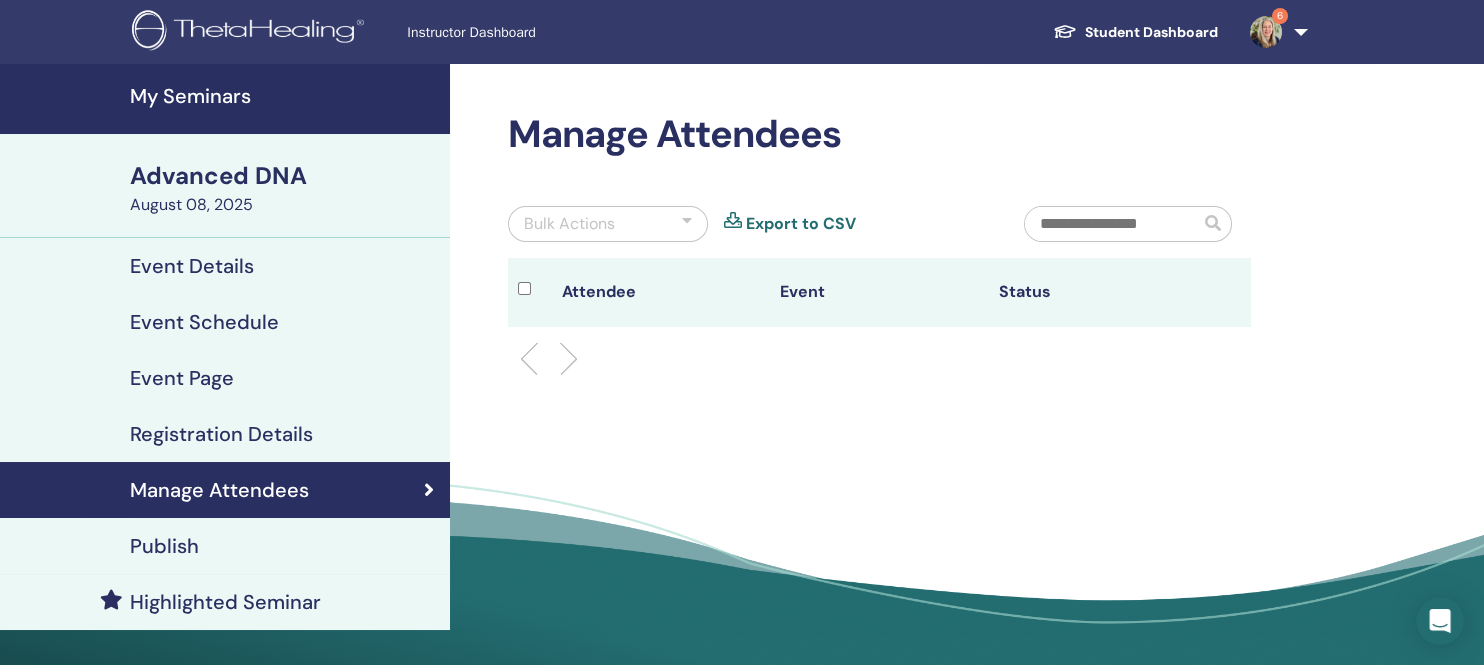 click on "Event Details" at bounding box center [192, 266] 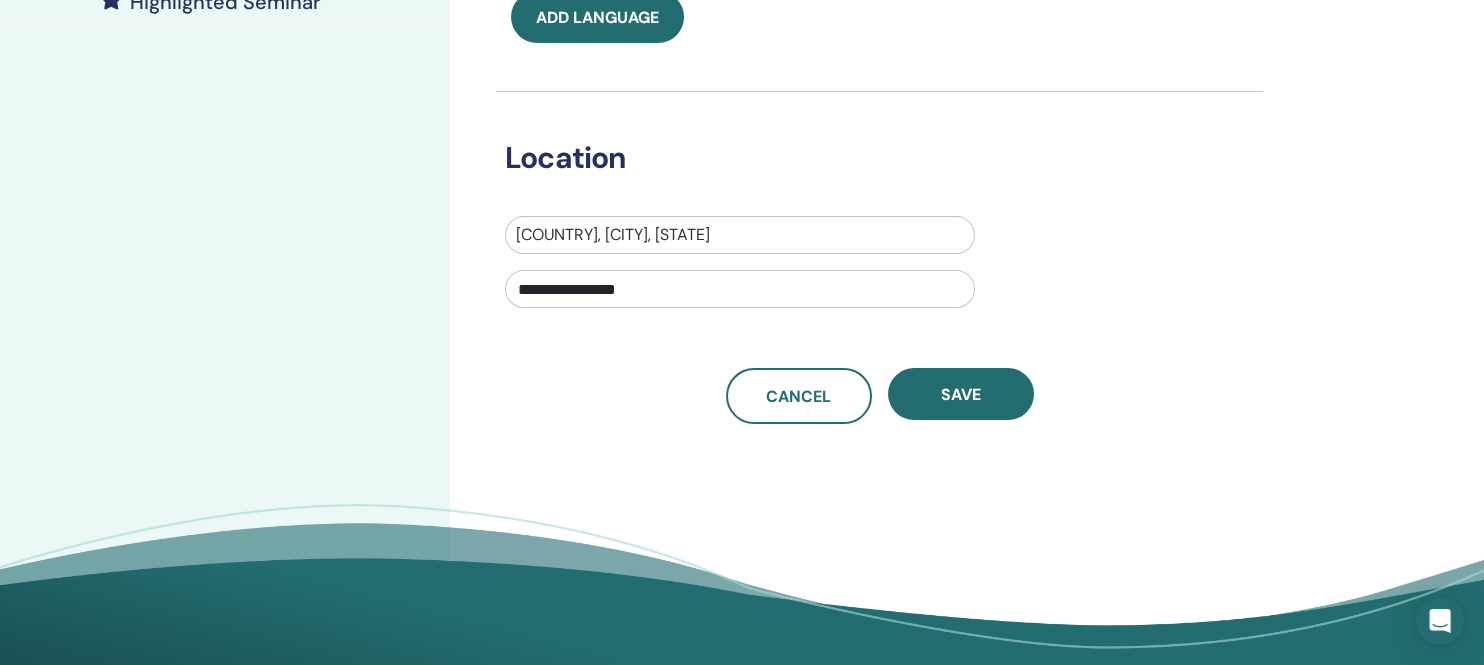 scroll, scrollTop: 0, scrollLeft: 0, axis: both 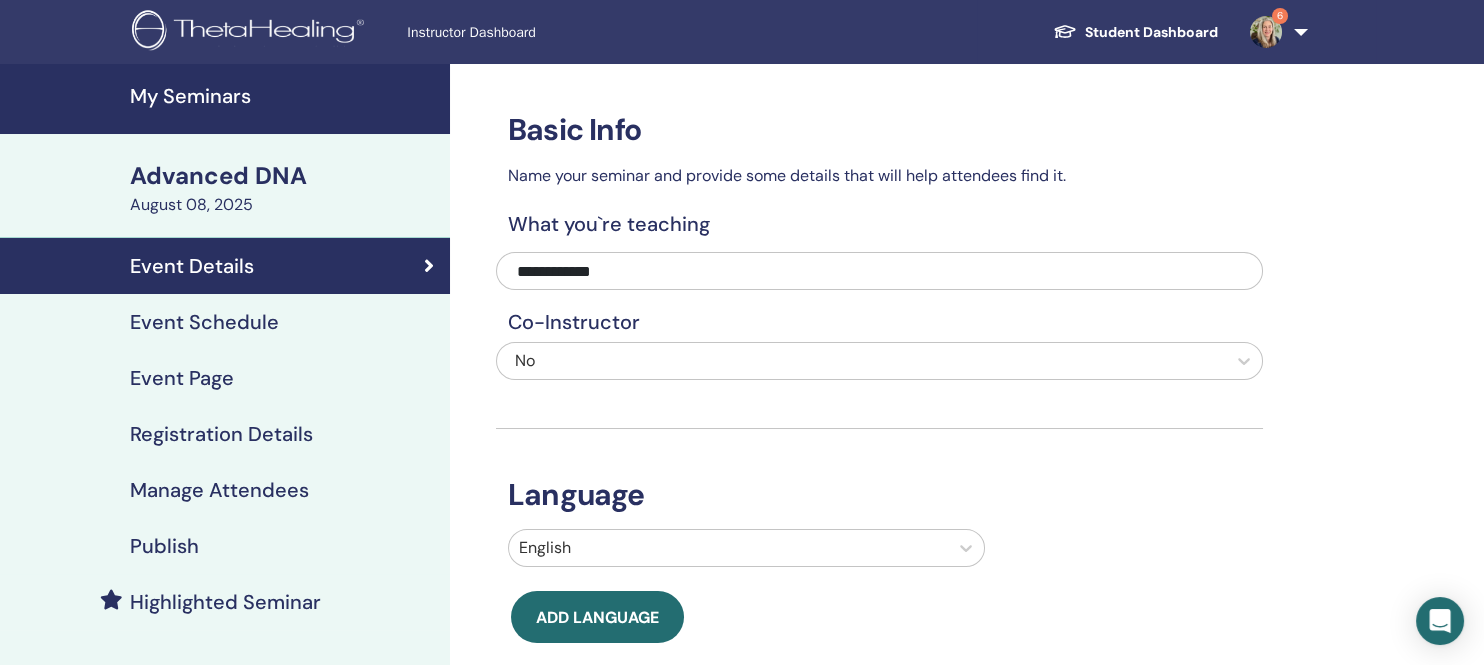 click on "Event Schedule" at bounding box center [204, 322] 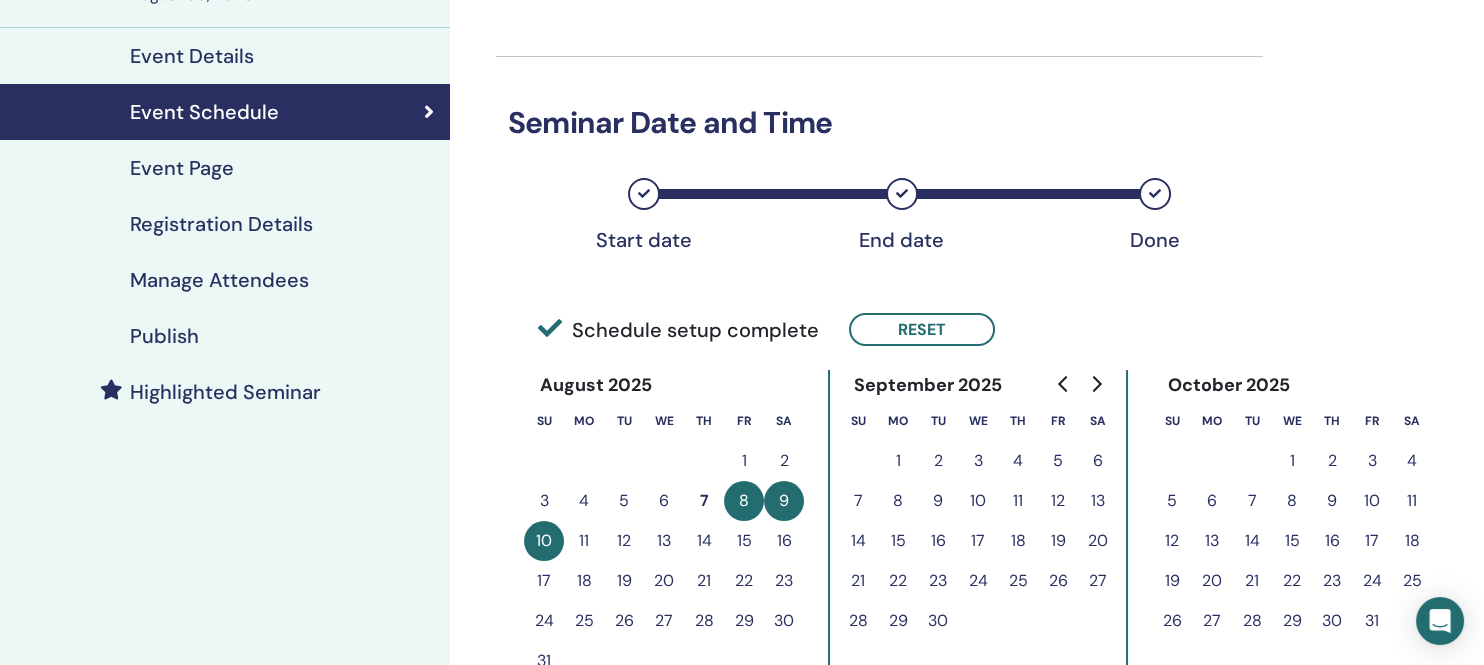scroll, scrollTop: 149, scrollLeft: 0, axis: vertical 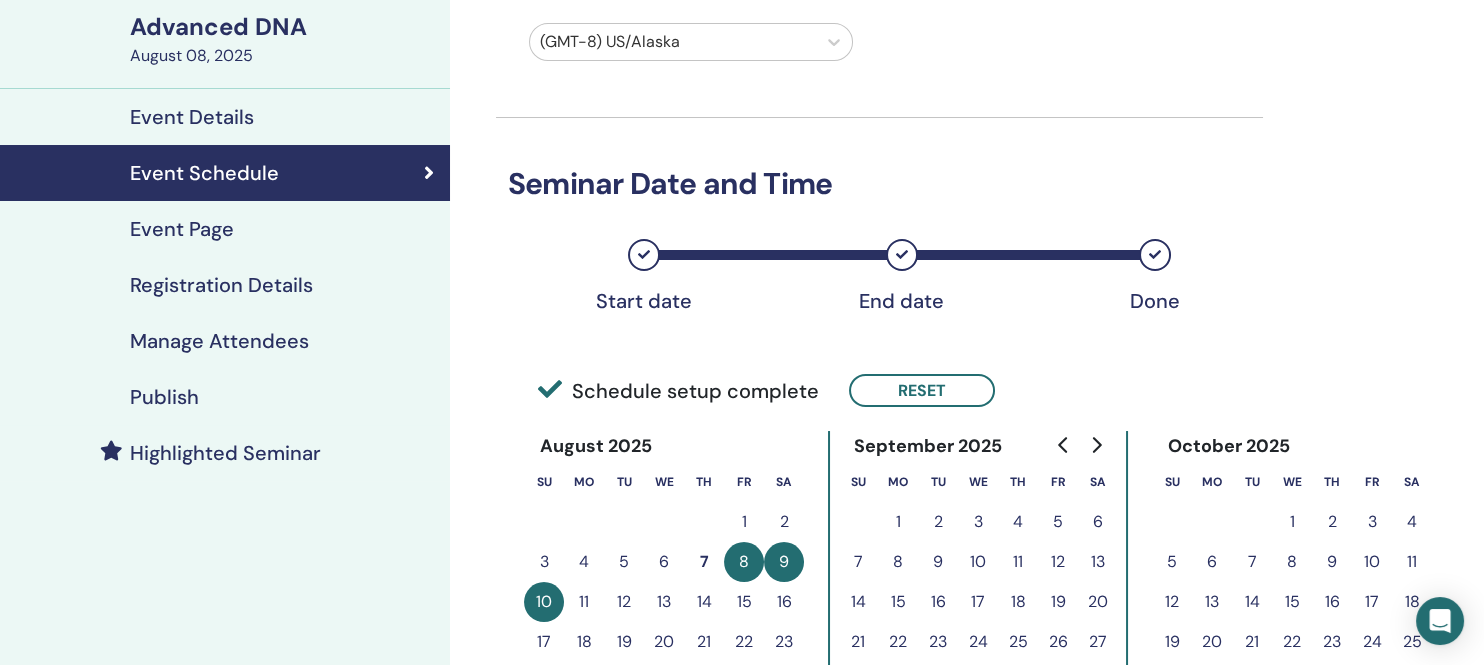 click on "Event Page" at bounding box center (182, 229) 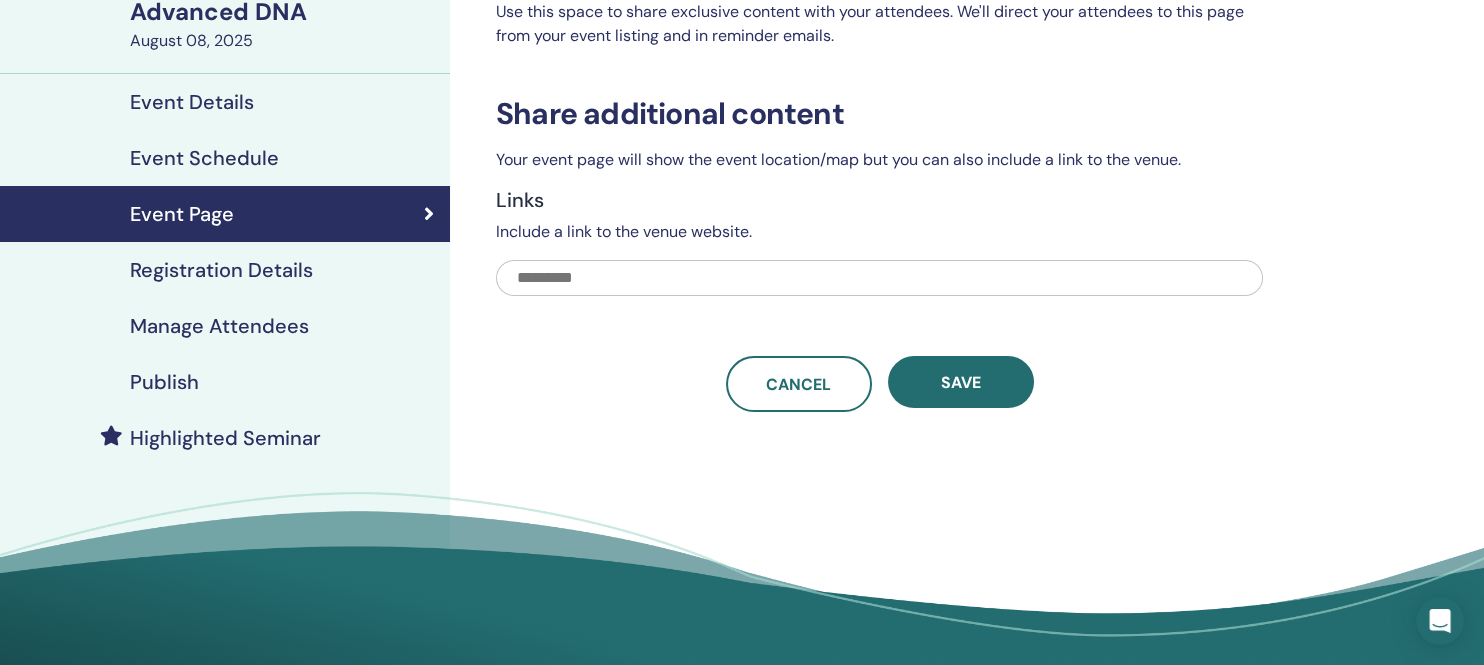 scroll, scrollTop: 149, scrollLeft: 0, axis: vertical 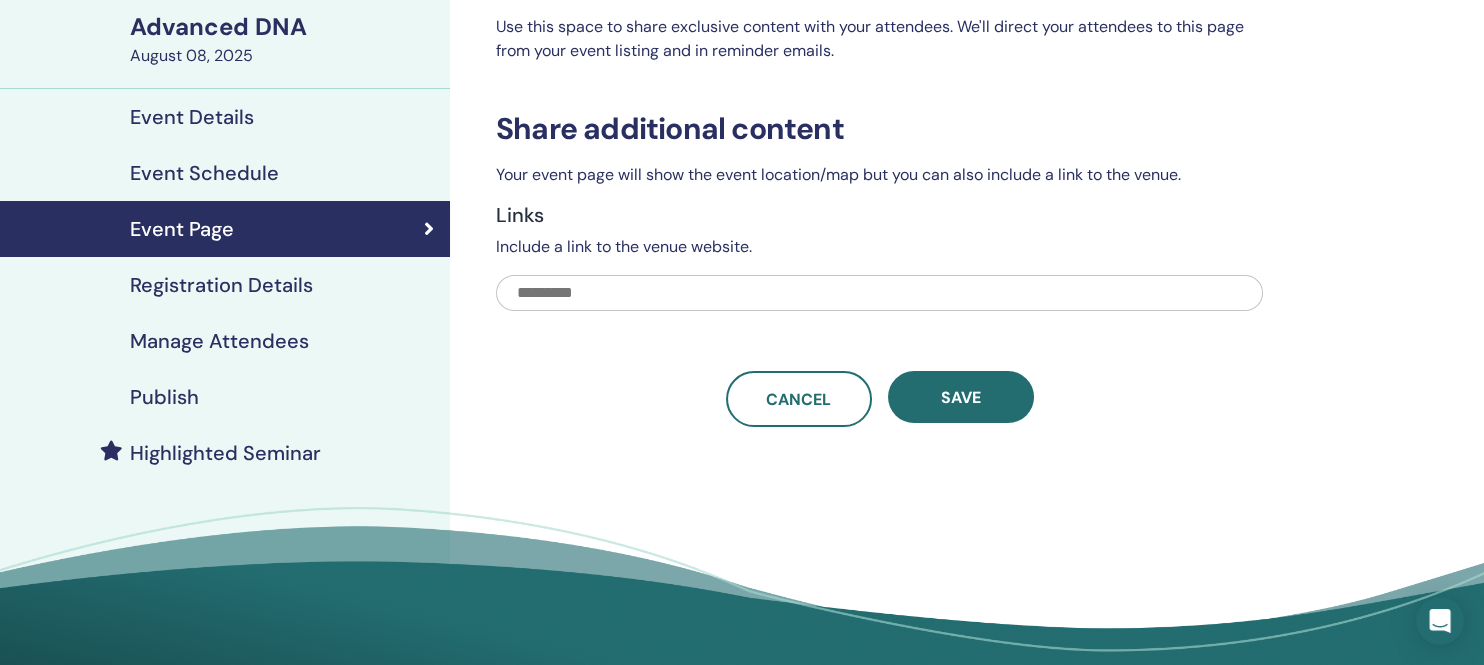 click on "Registration Details" at bounding box center [221, 285] 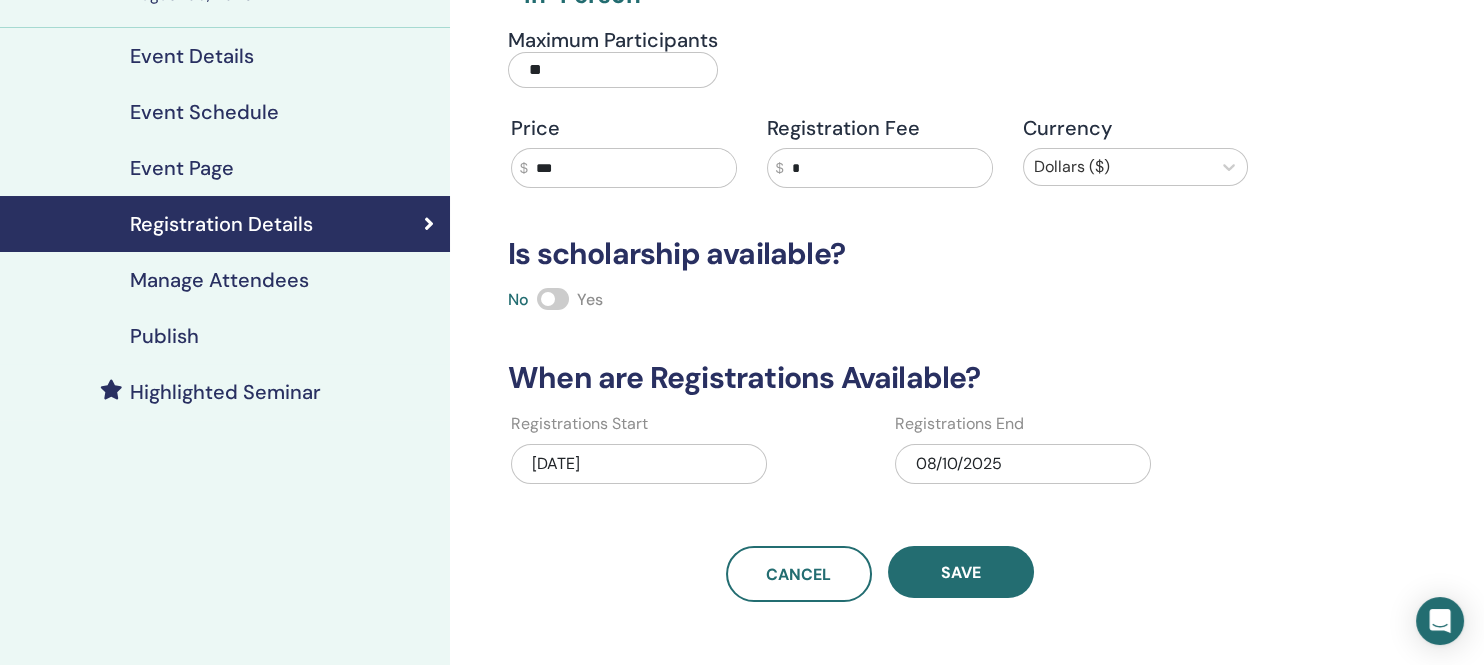scroll, scrollTop: 149, scrollLeft: 0, axis: vertical 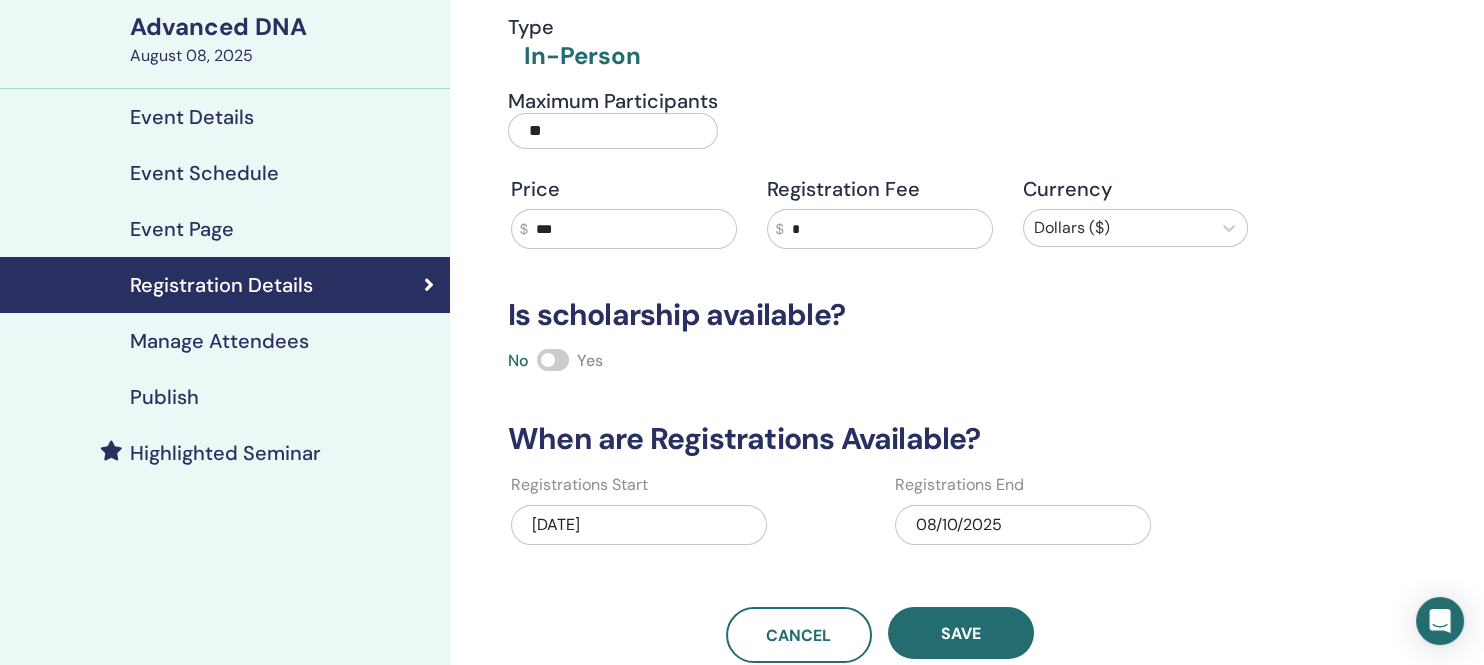 click on "Publish" at bounding box center (164, 397) 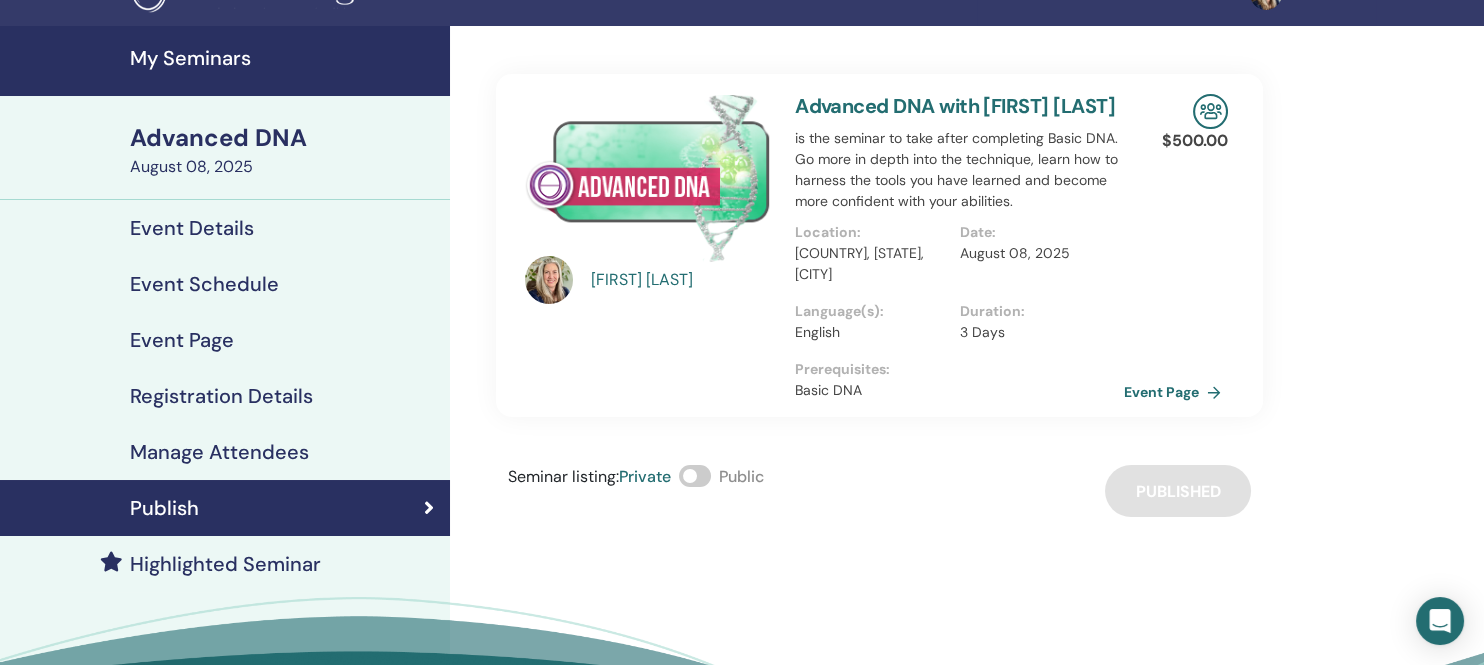 scroll, scrollTop: 0, scrollLeft: 0, axis: both 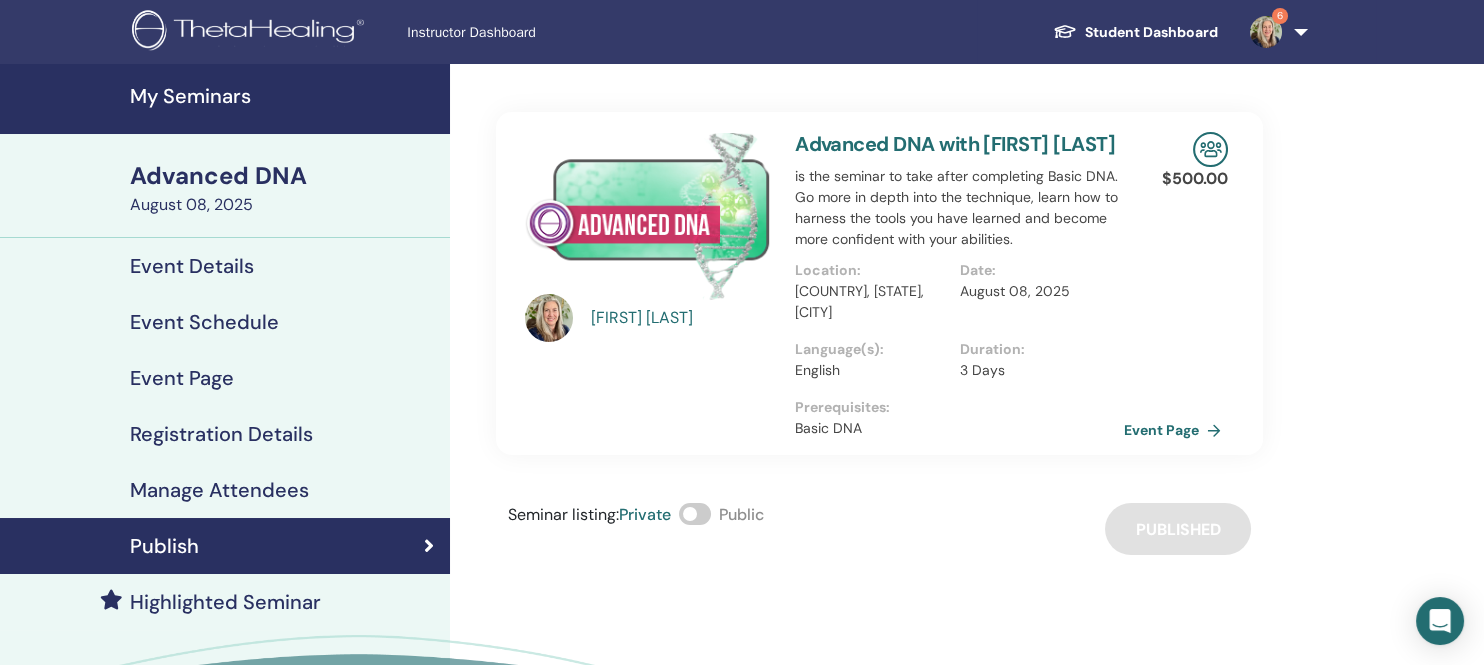 click at bounding box center (1266, 32) 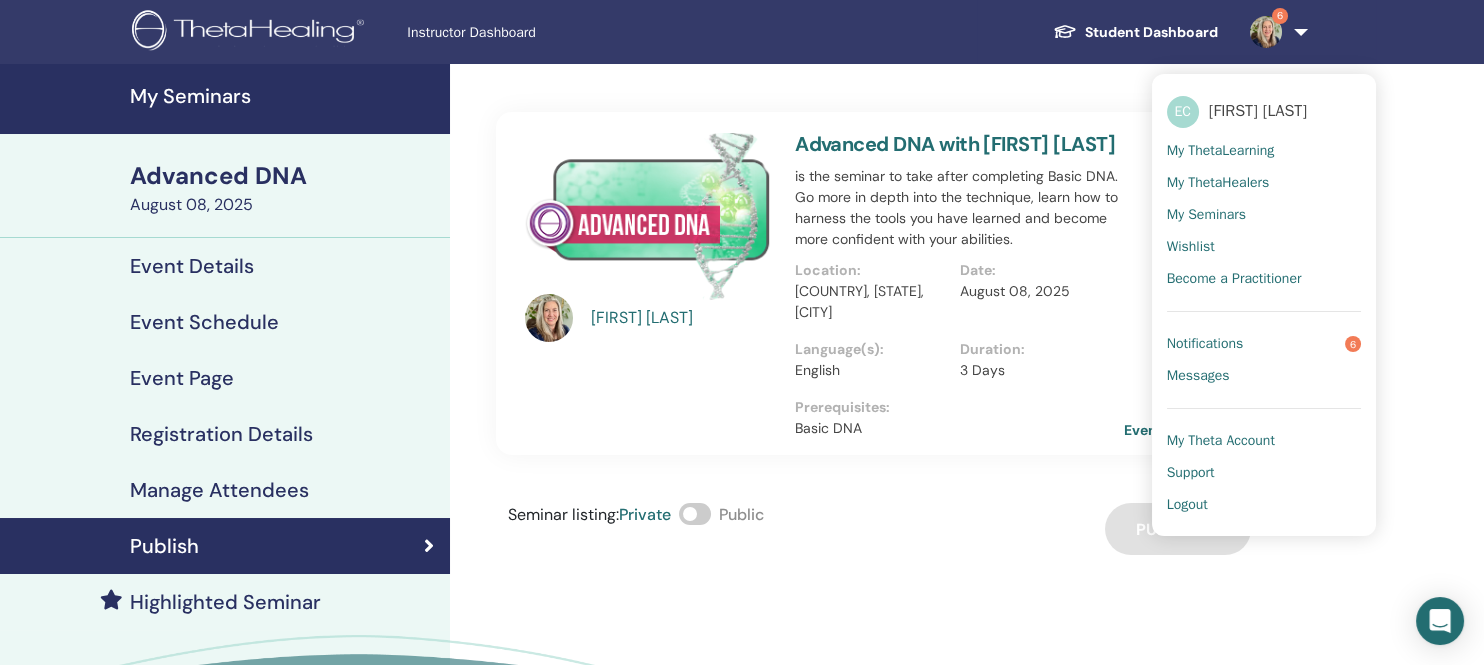 click on "Notifications" at bounding box center (1205, 344) 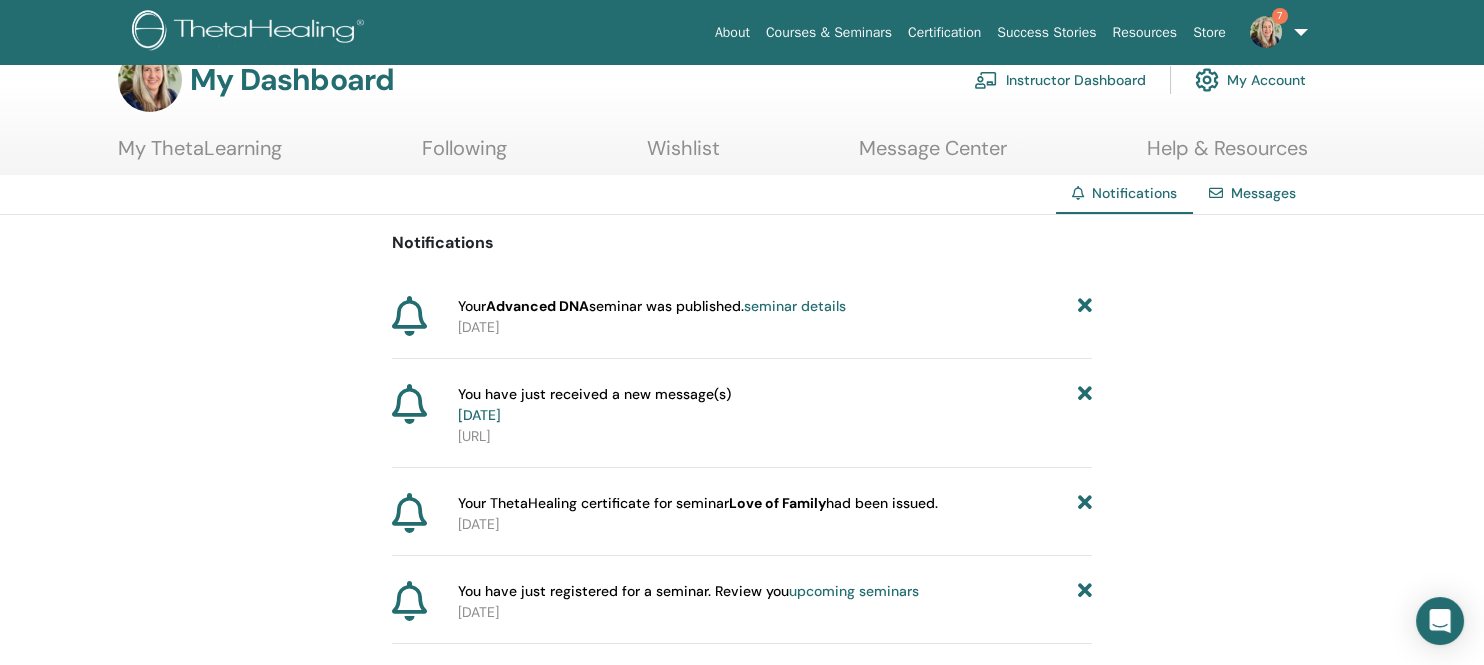scroll, scrollTop: 0, scrollLeft: 0, axis: both 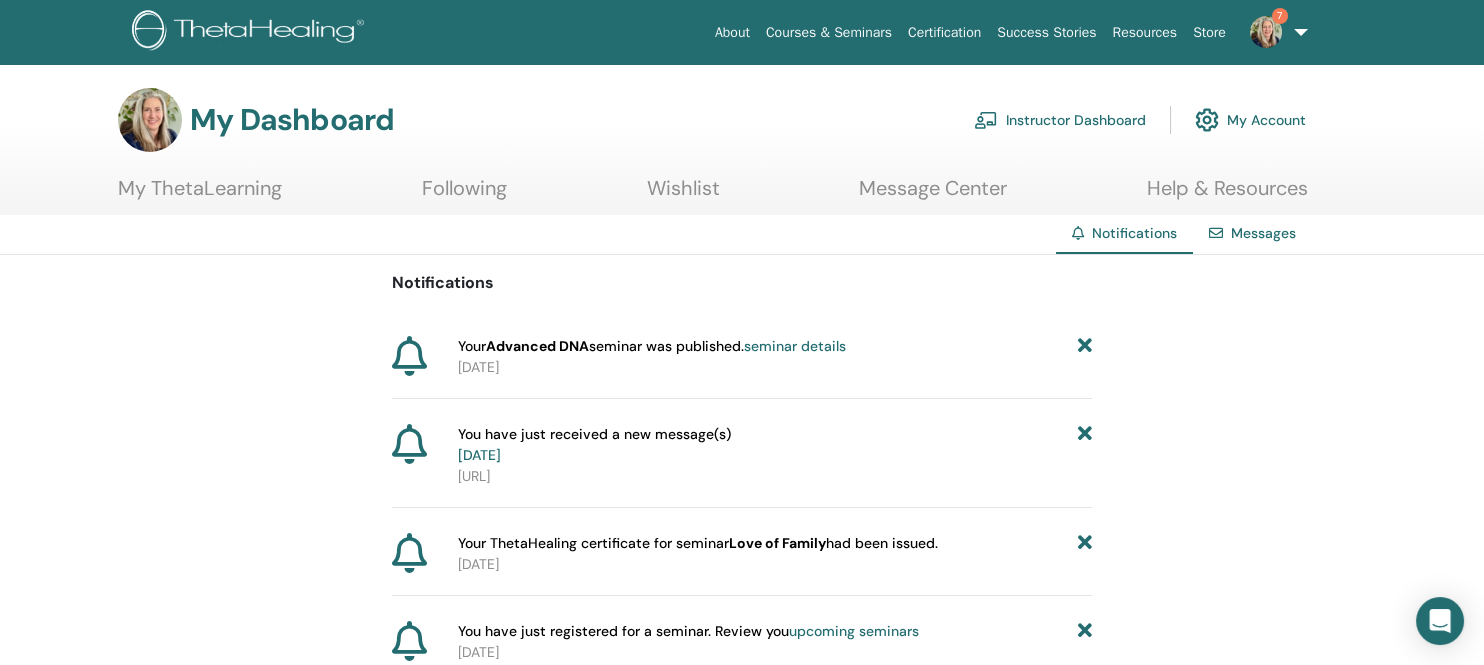 click on "[DATE]" at bounding box center (479, 455) 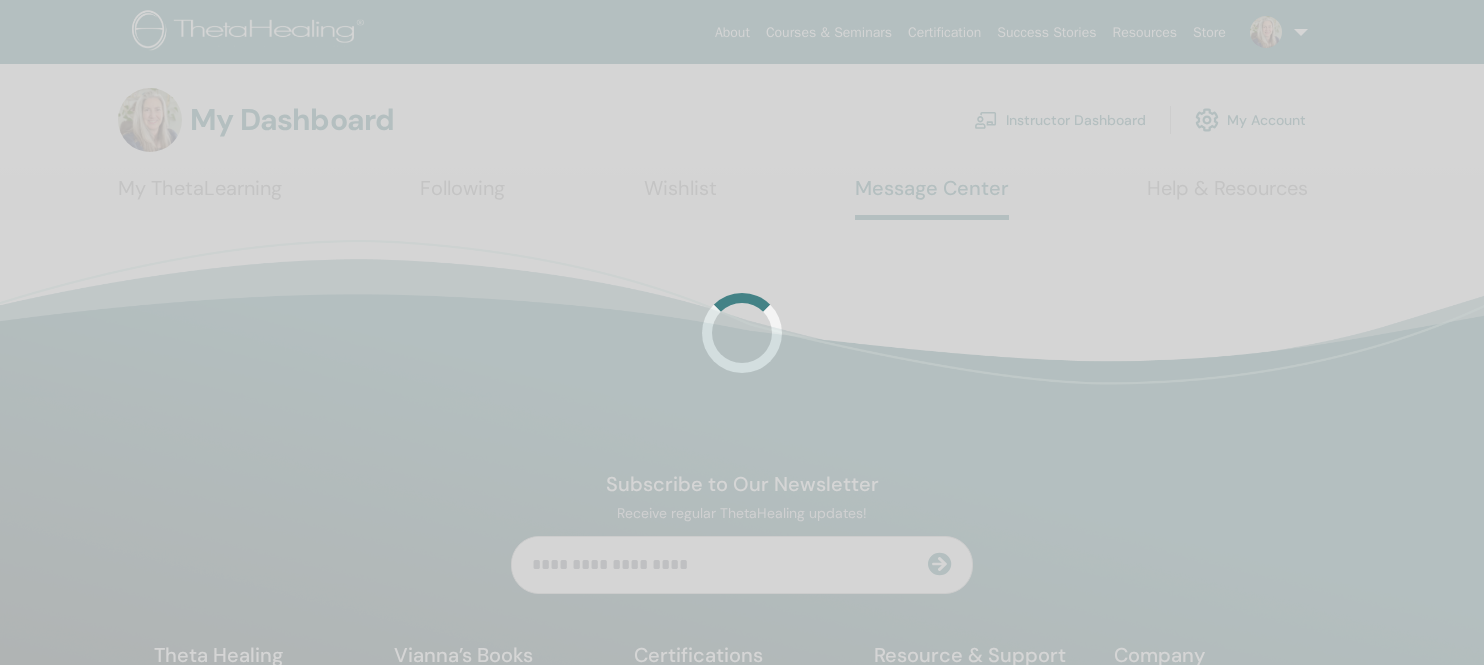 scroll, scrollTop: 0, scrollLeft: 0, axis: both 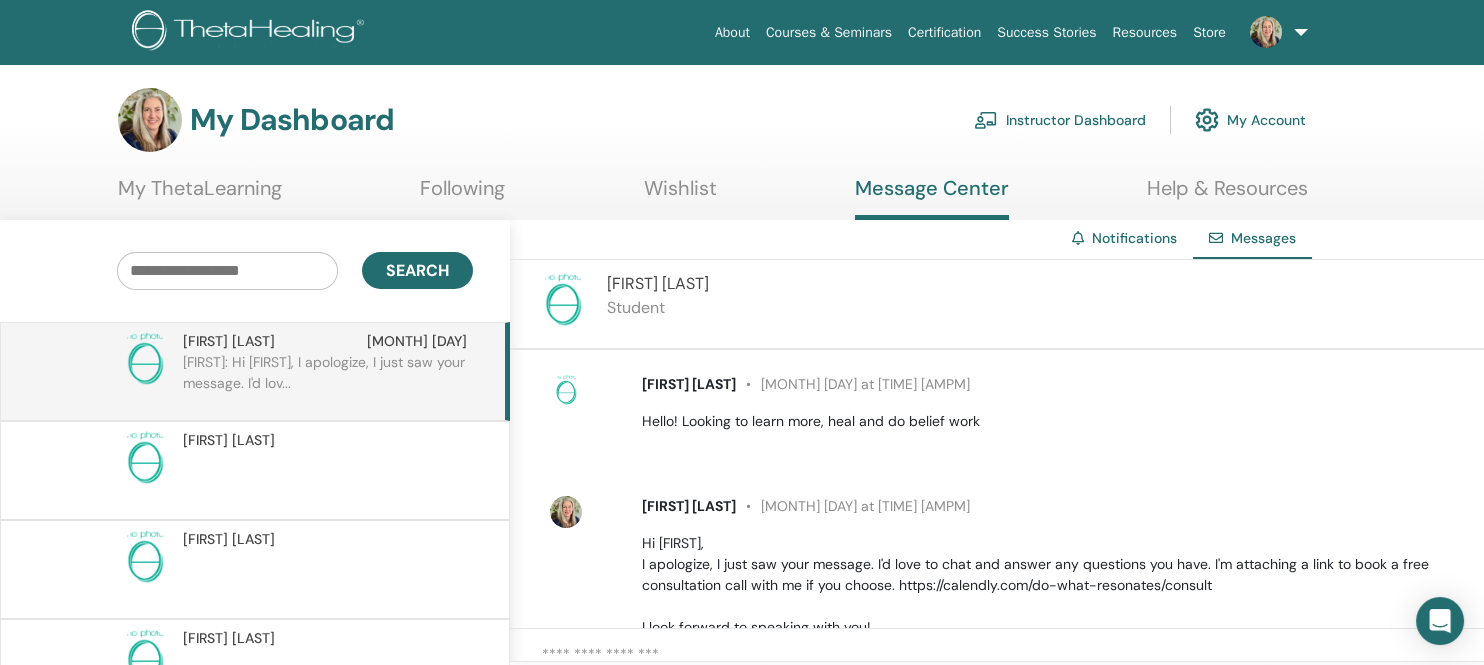 click on "Notifications" at bounding box center [1134, 238] 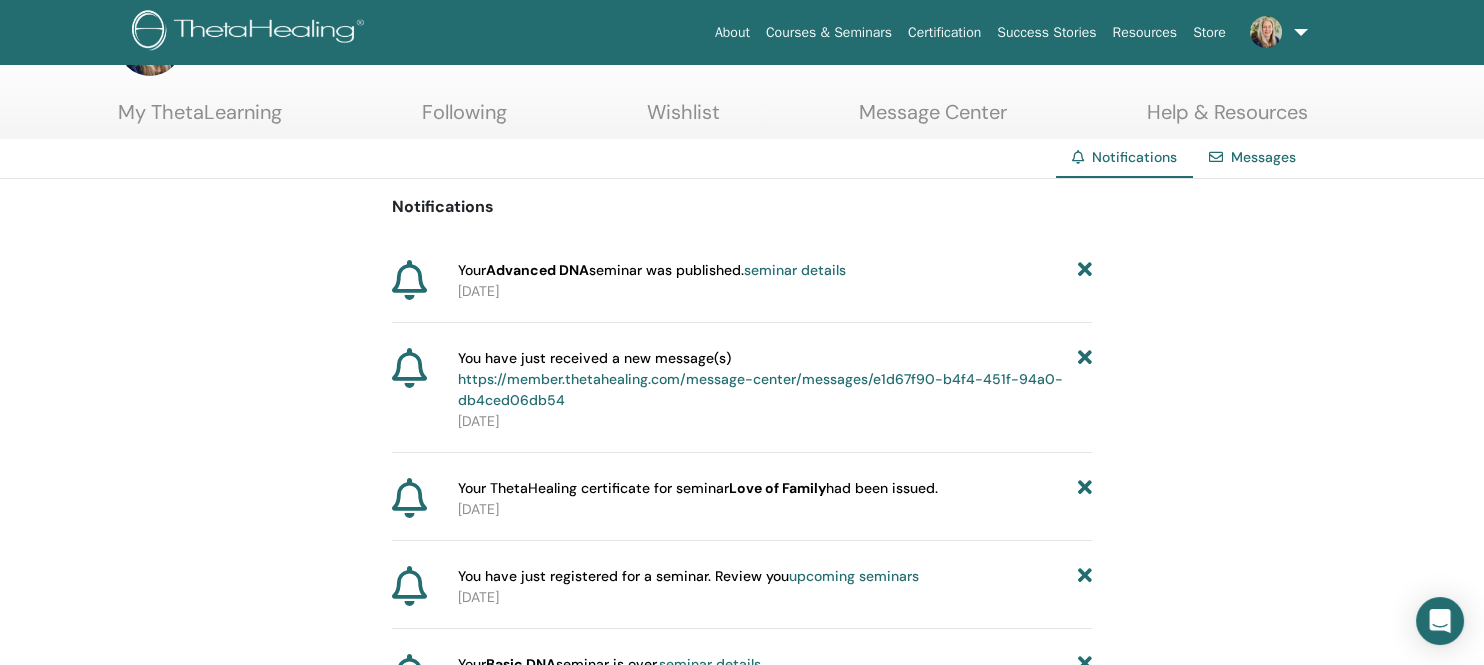 scroll, scrollTop: 0, scrollLeft: 0, axis: both 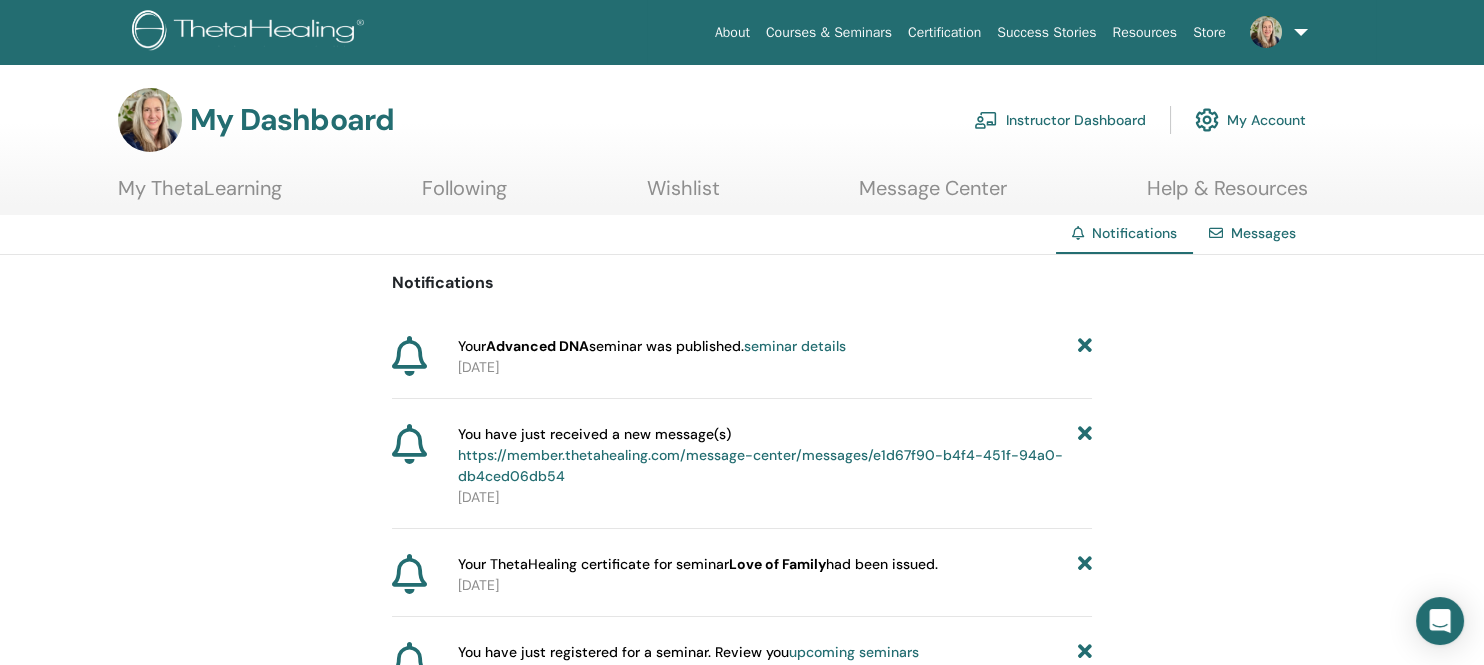 click on "My Account" at bounding box center (1250, 120) 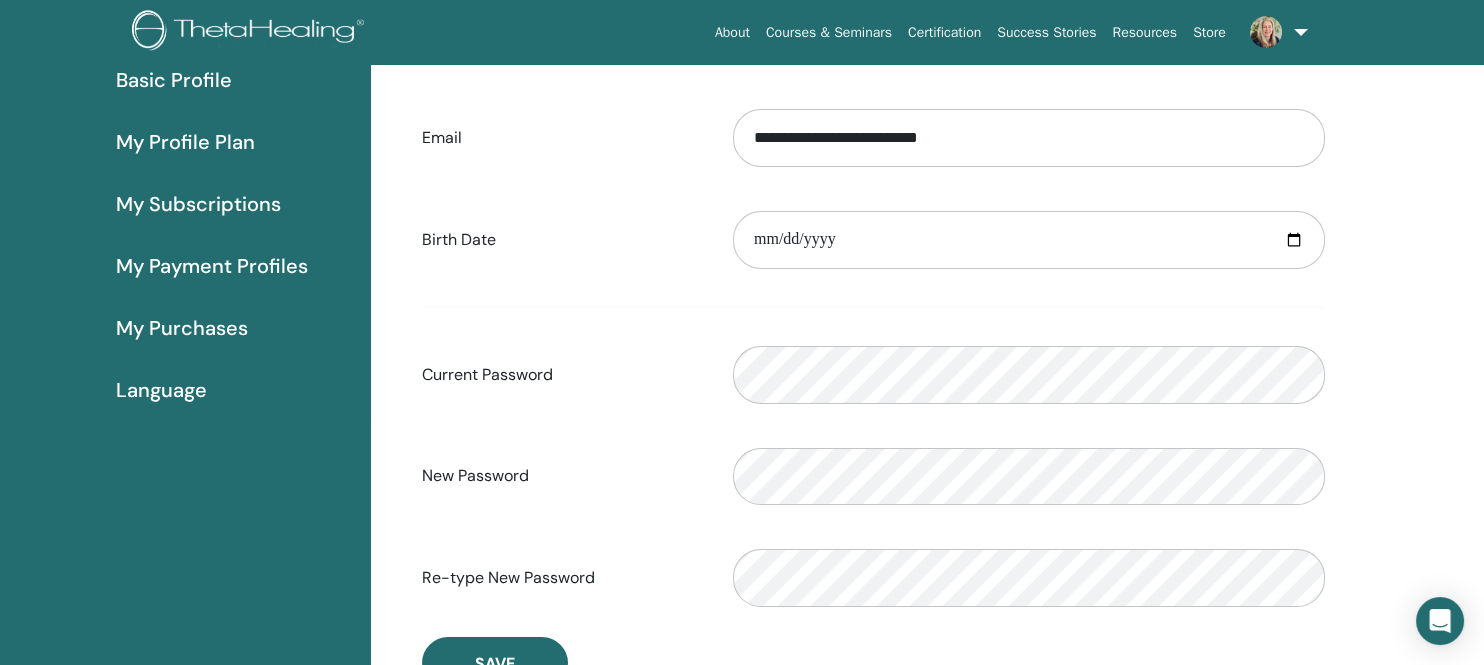 scroll, scrollTop: 0, scrollLeft: 0, axis: both 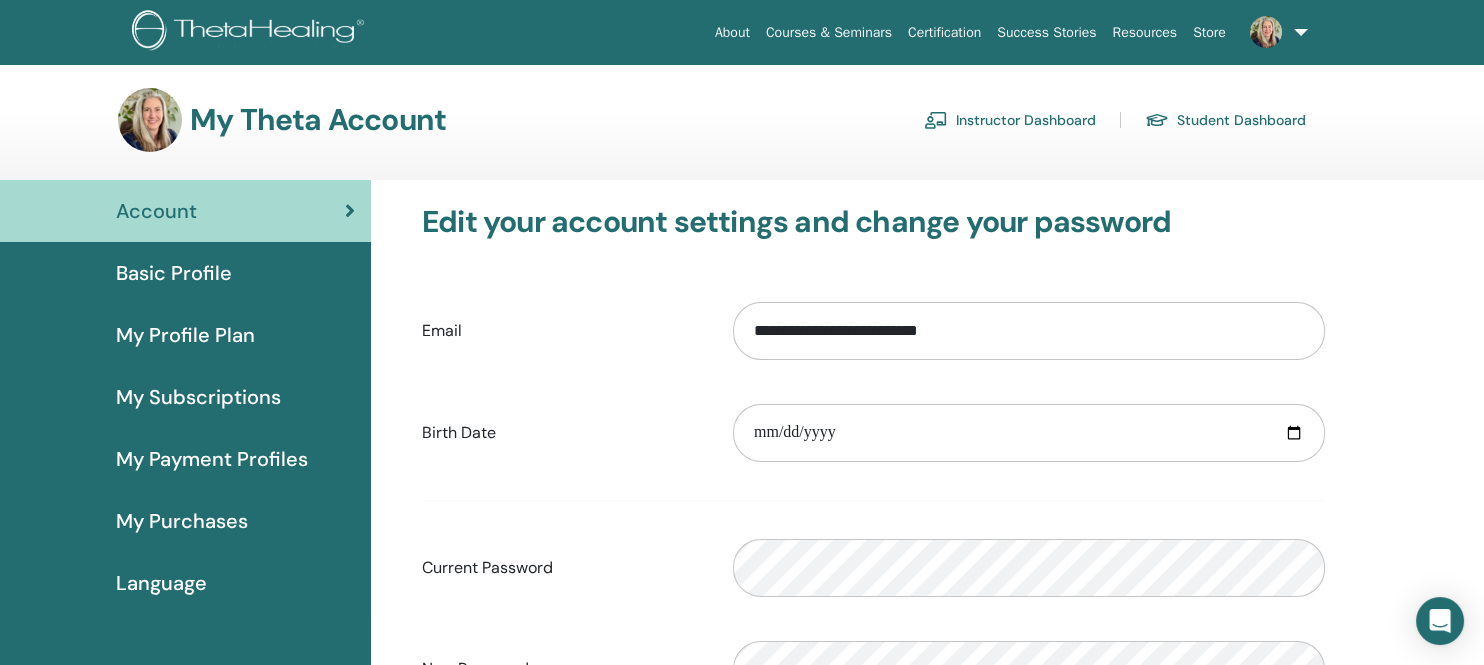 click on "My Profile Plan" at bounding box center (185, 335) 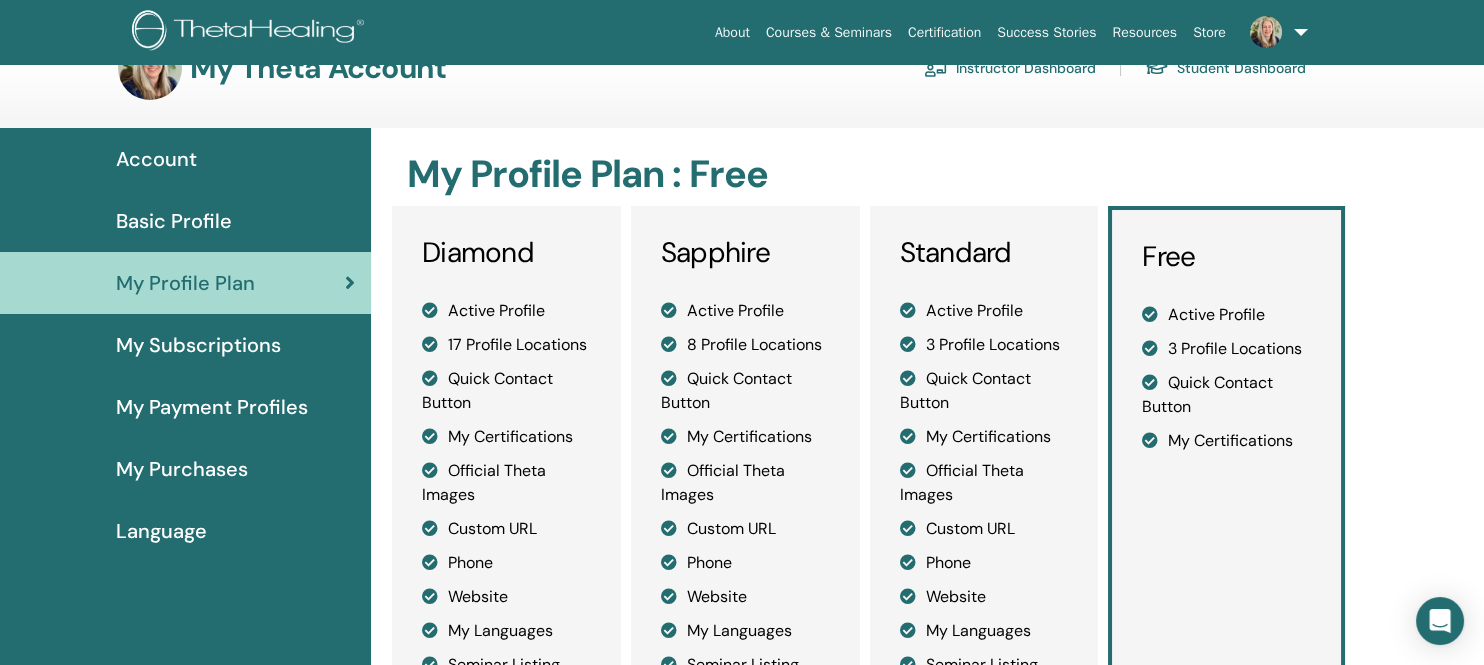 scroll, scrollTop: 0, scrollLeft: 0, axis: both 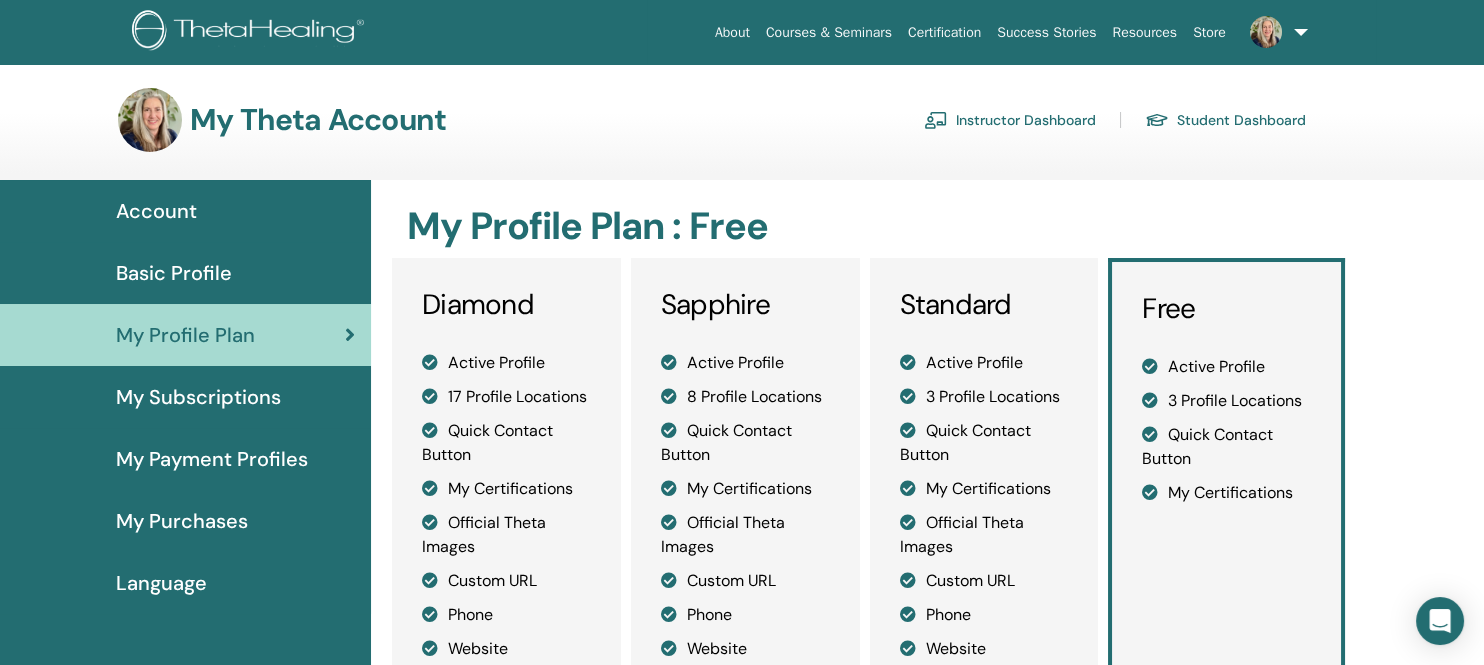 click on "My Subscriptions" at bounding box center [198, 397] 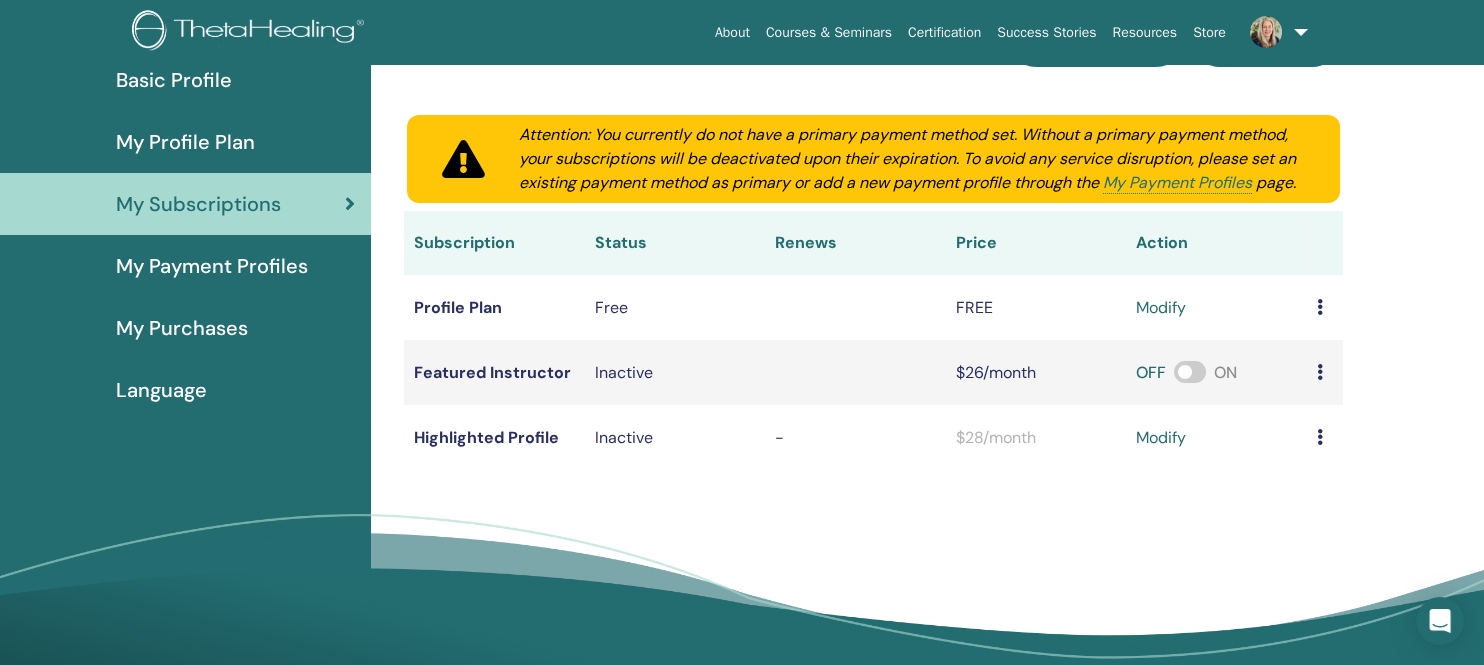 scroll, scrollTop: 0, scrollLeft: 0, axis: both 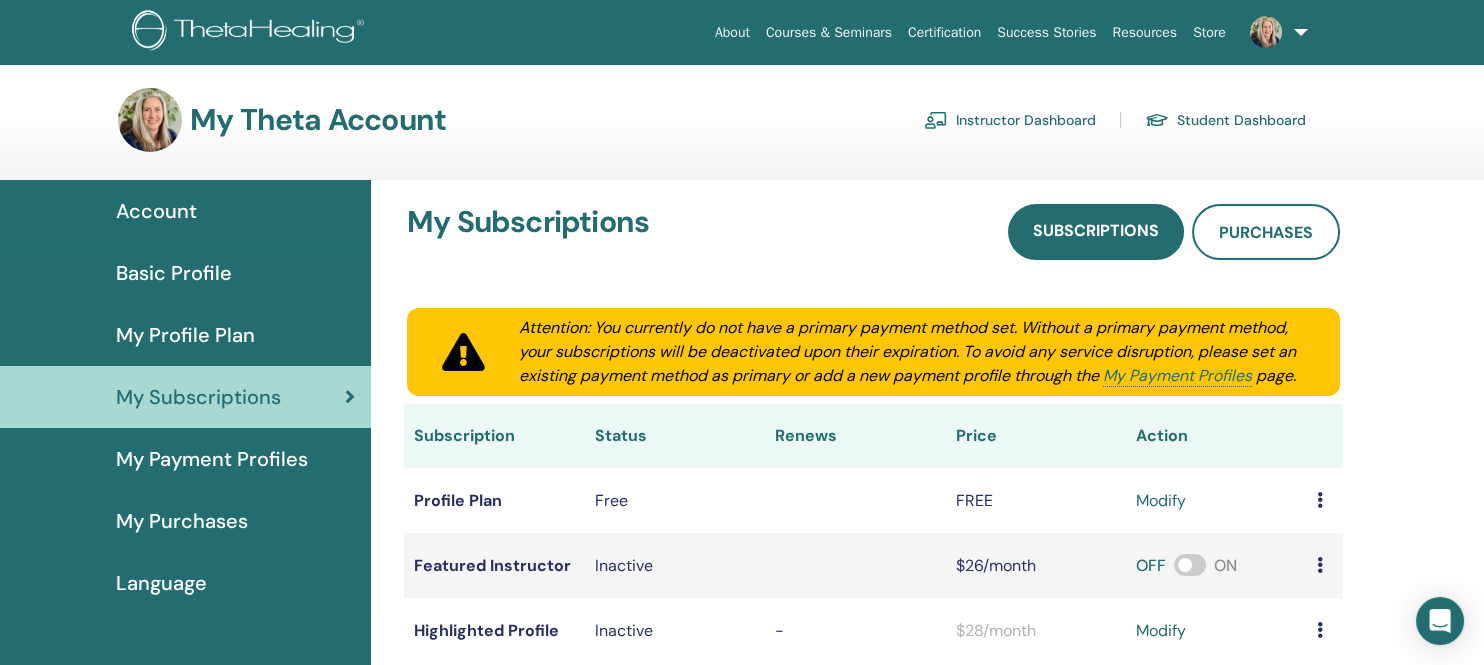 click on "My Payment Profiles" at bounding box center [212, 459] 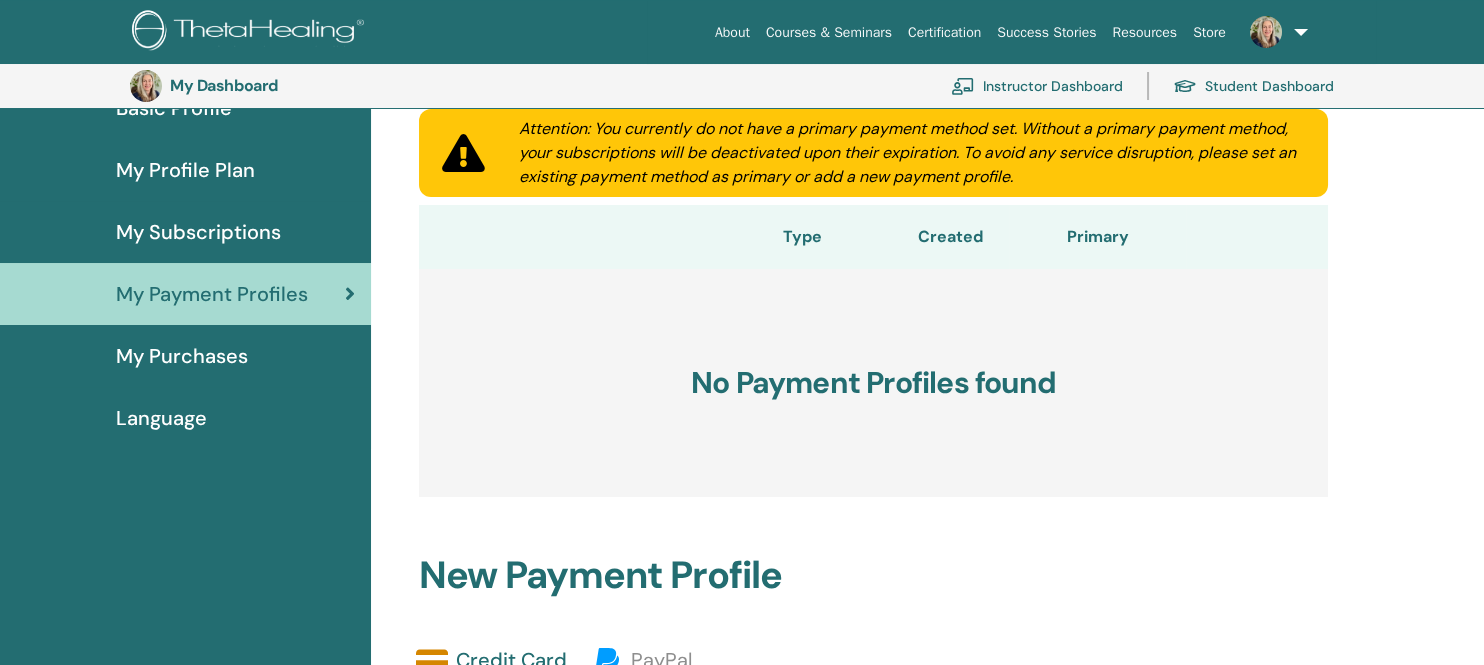 scroll, scrollTop: 193, scrollLeft: 0, axis: vertical 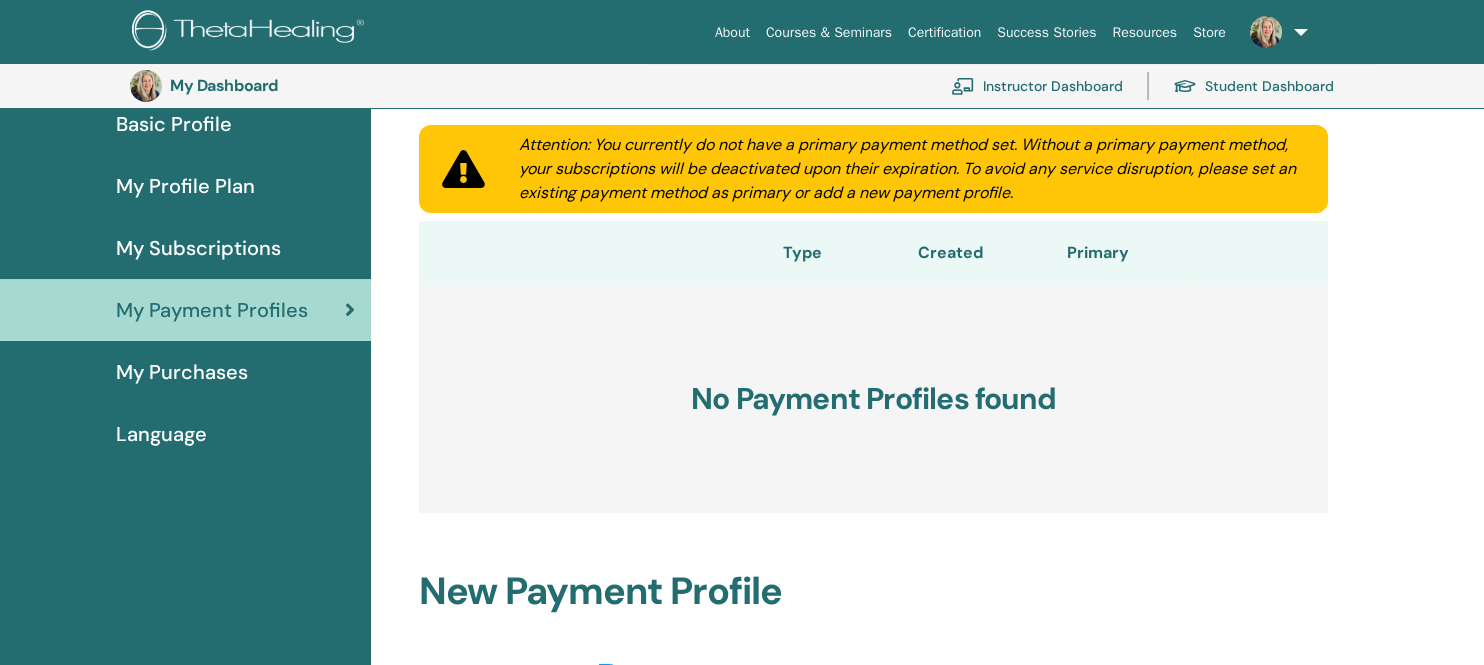 click on "My Purchases" at bounding box center [182, 372] 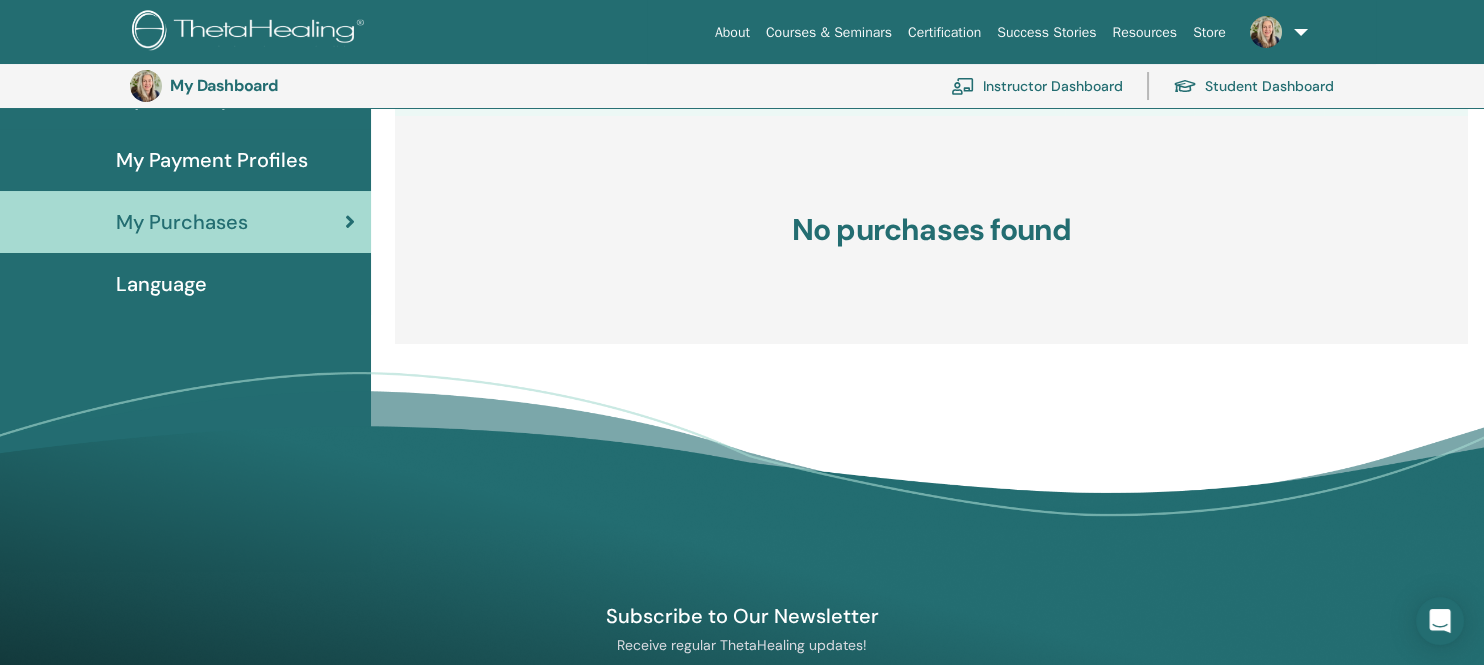 scroll, scrollTop: 0, scrollLeft: 0, axis: both 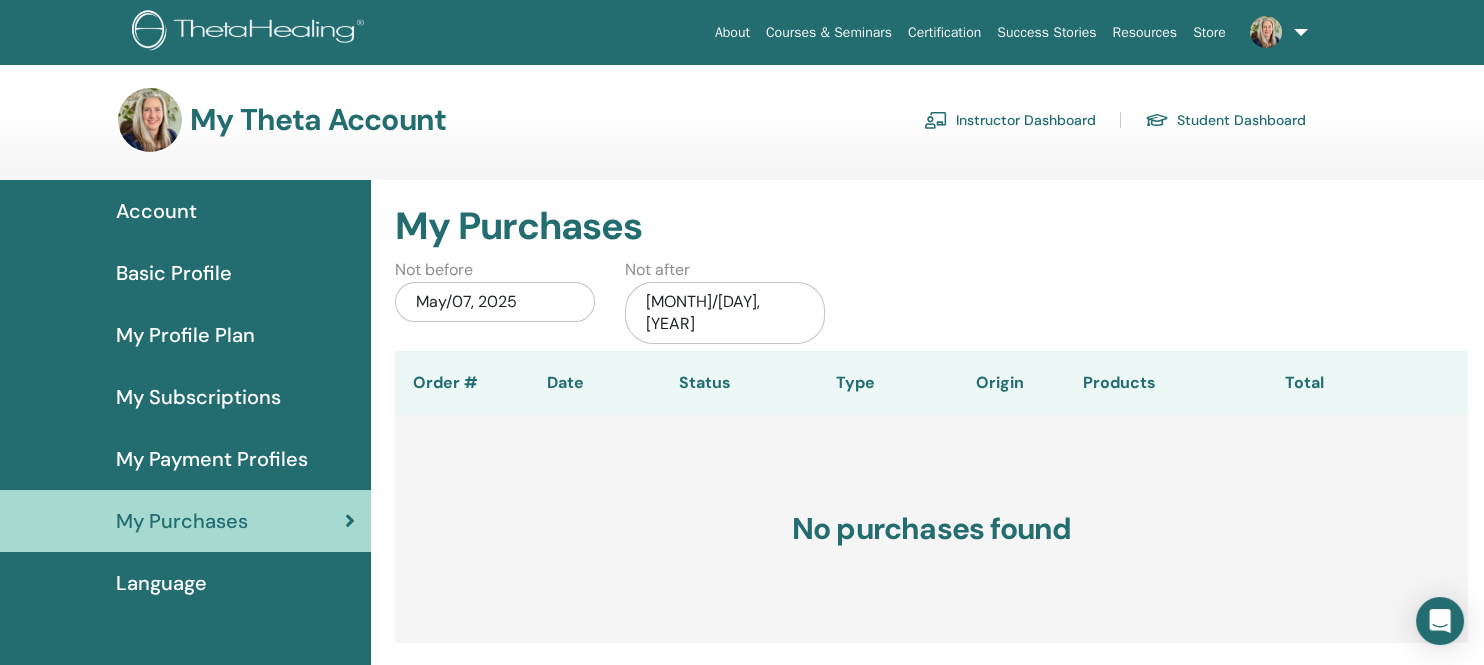 click on "Account" at bounding box center [156, 211] 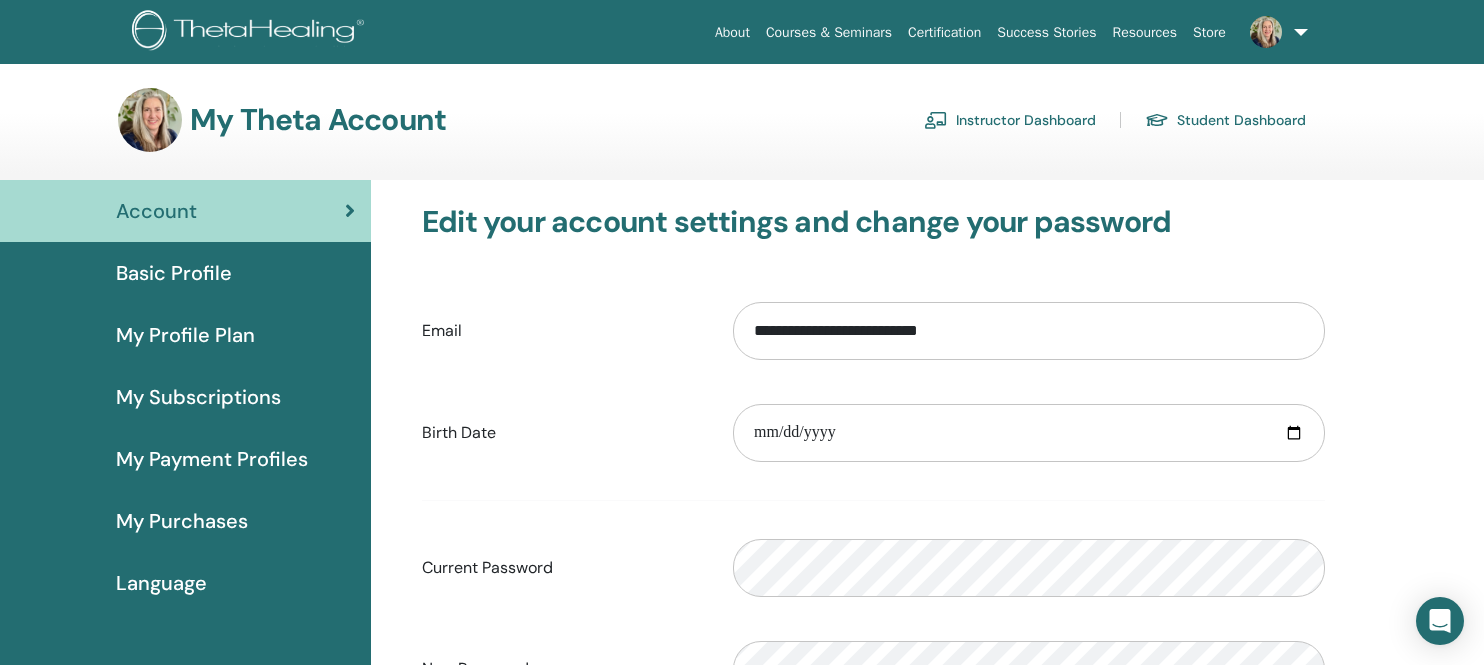 scroll, scrollTop: 0, scrollLeft: 0, axis: both 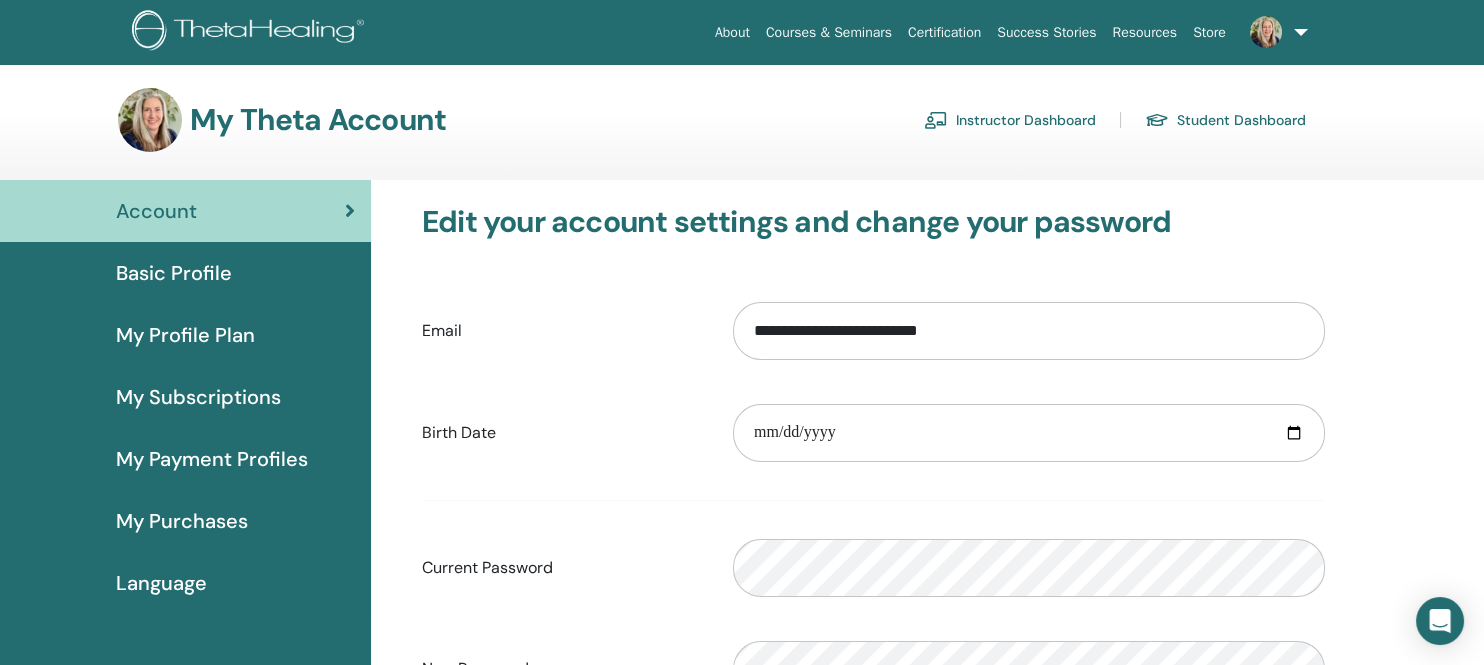 click on "Instructor Dashboard" at bounding box center [1010, 120] 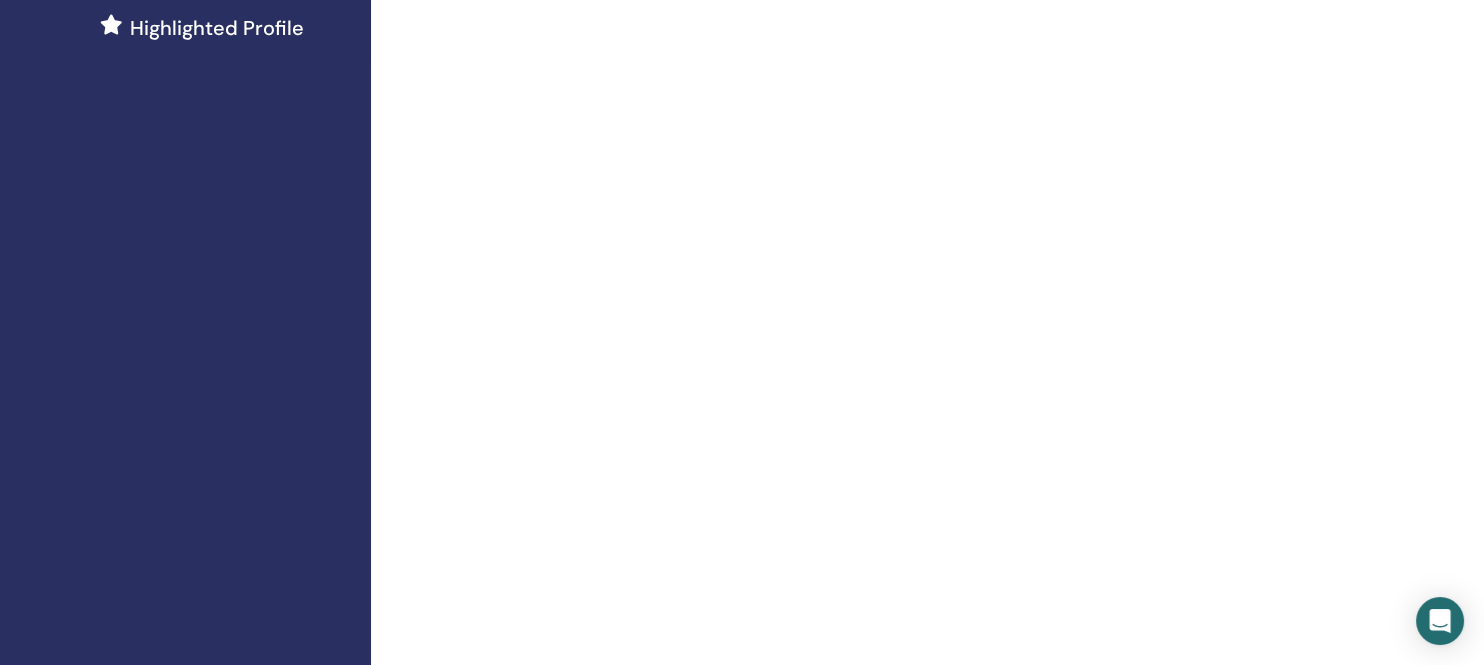 scroll, scrollTop: 600, scrollLeft: 0, axis: vertical 